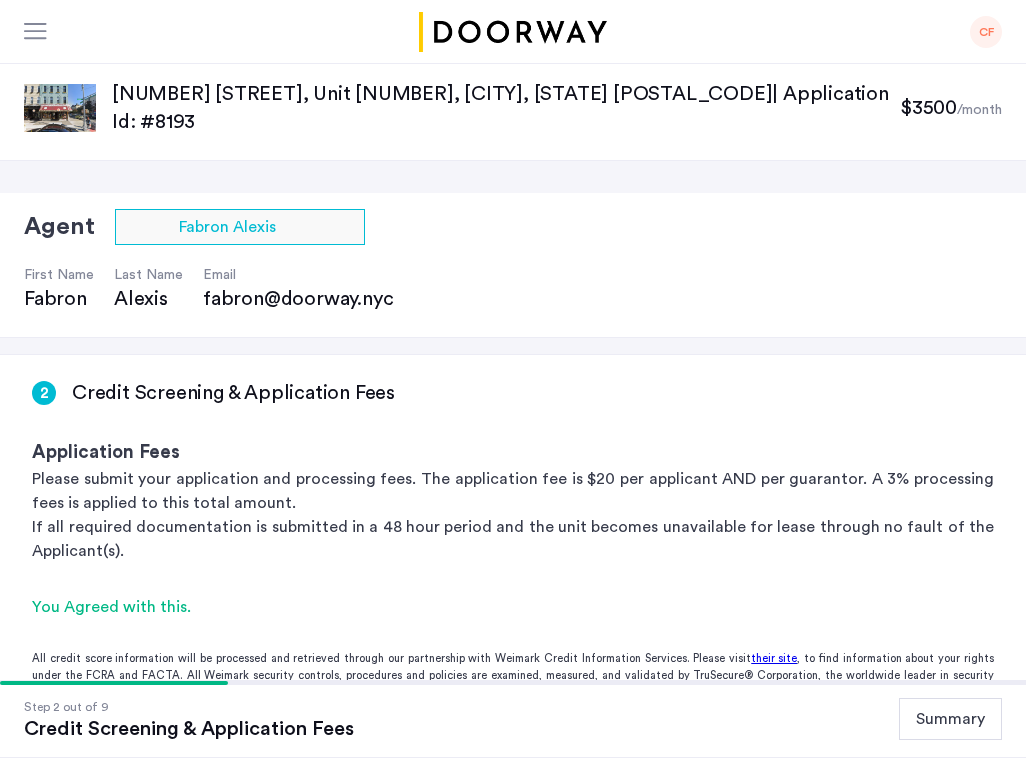 scroll, scrollTop: 362, scrollLeft: 0, axis: vertical 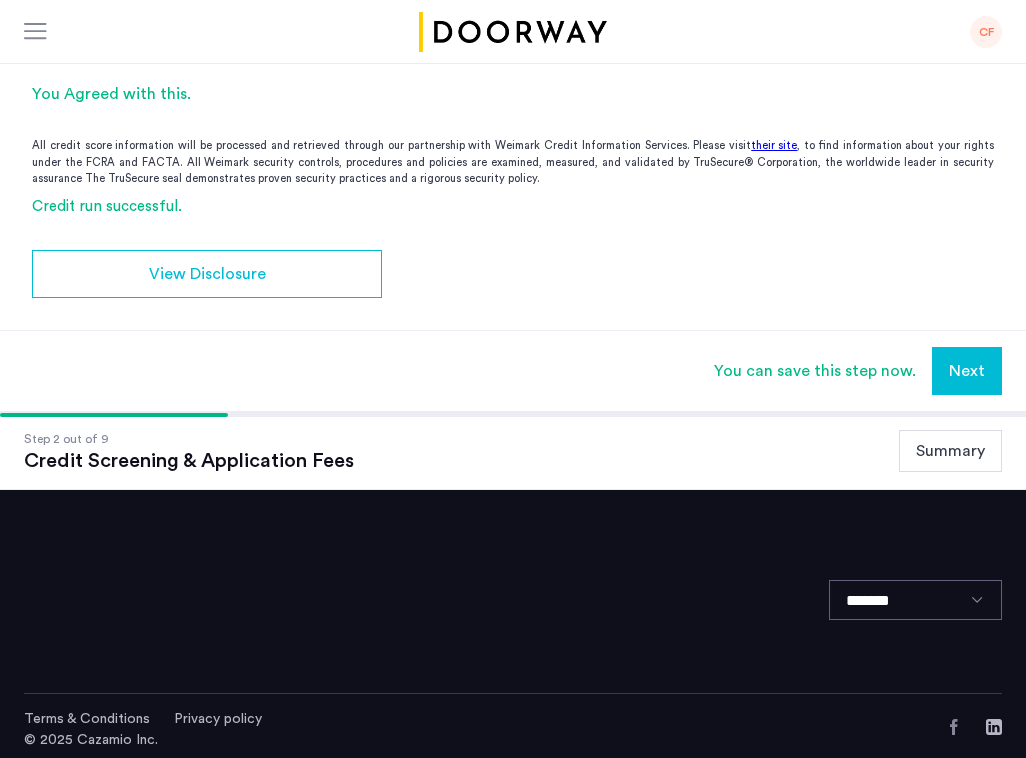 click on "Next" at bounding box center [967, 371] 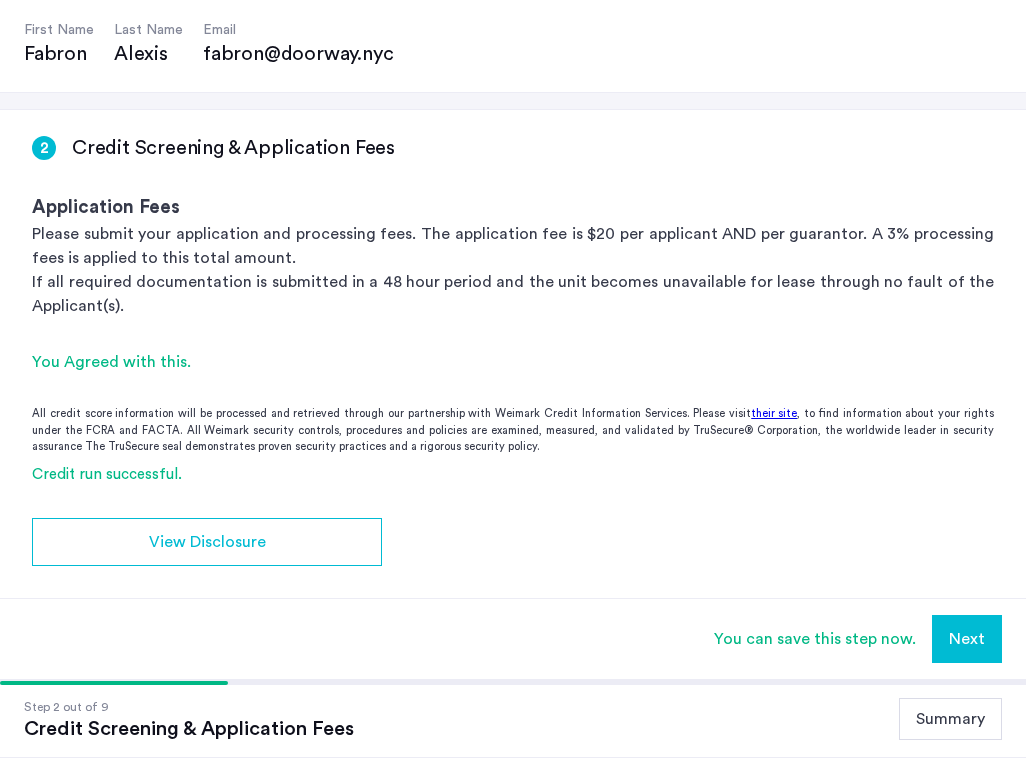 scroll, scrollTop: 0, scrollLeft: 0, axis: both 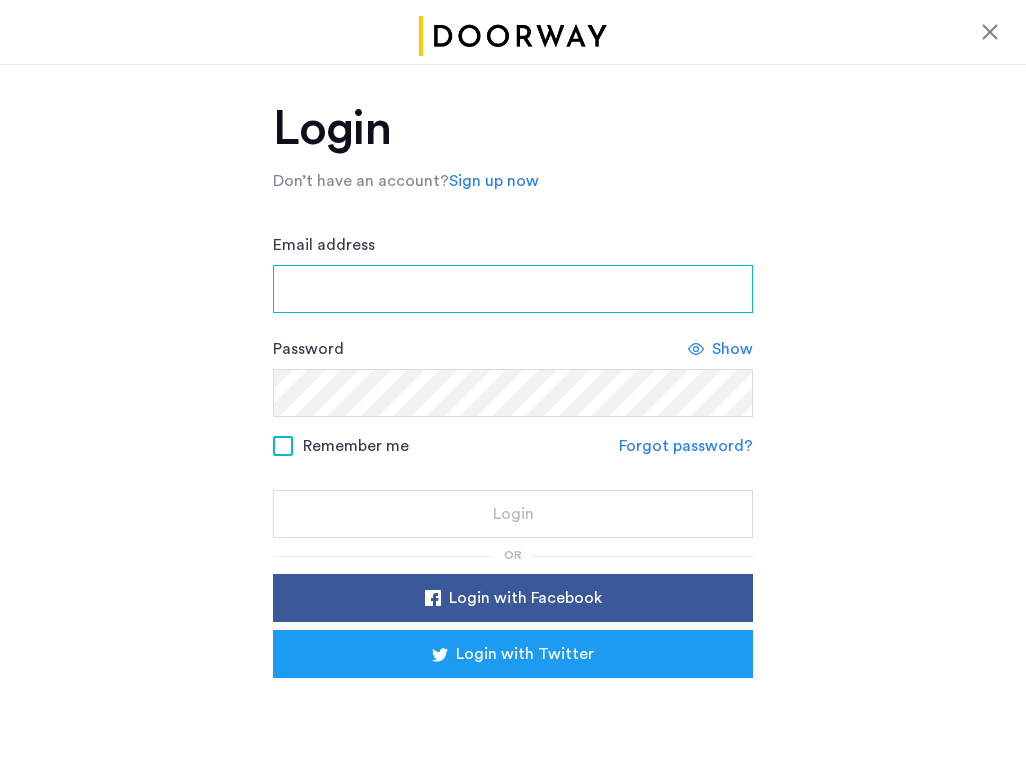 click on "Email address" at bounding box center (513, 289) 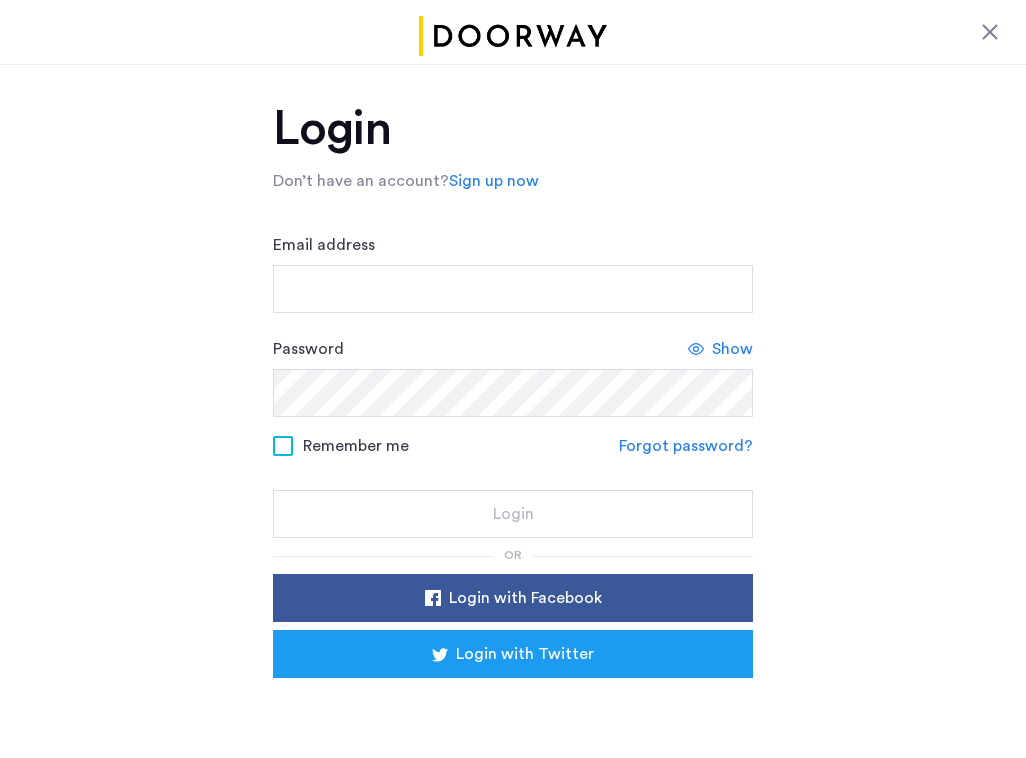 click on "Email address" 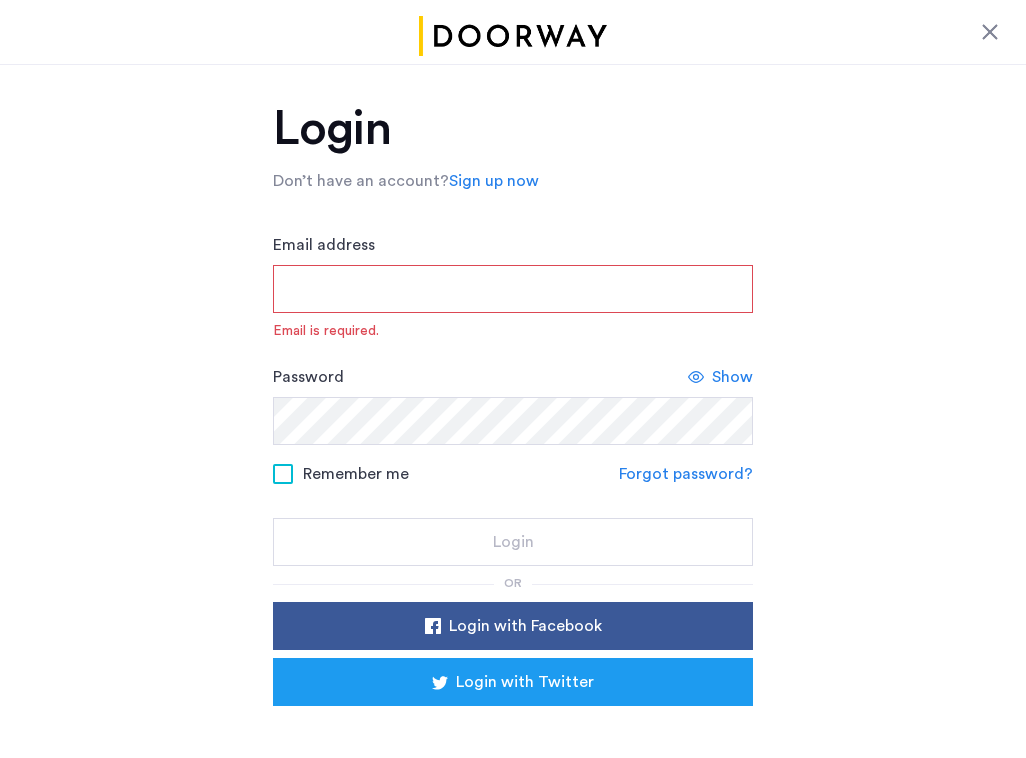 click on "Email address" at bounding box center (513, 289) 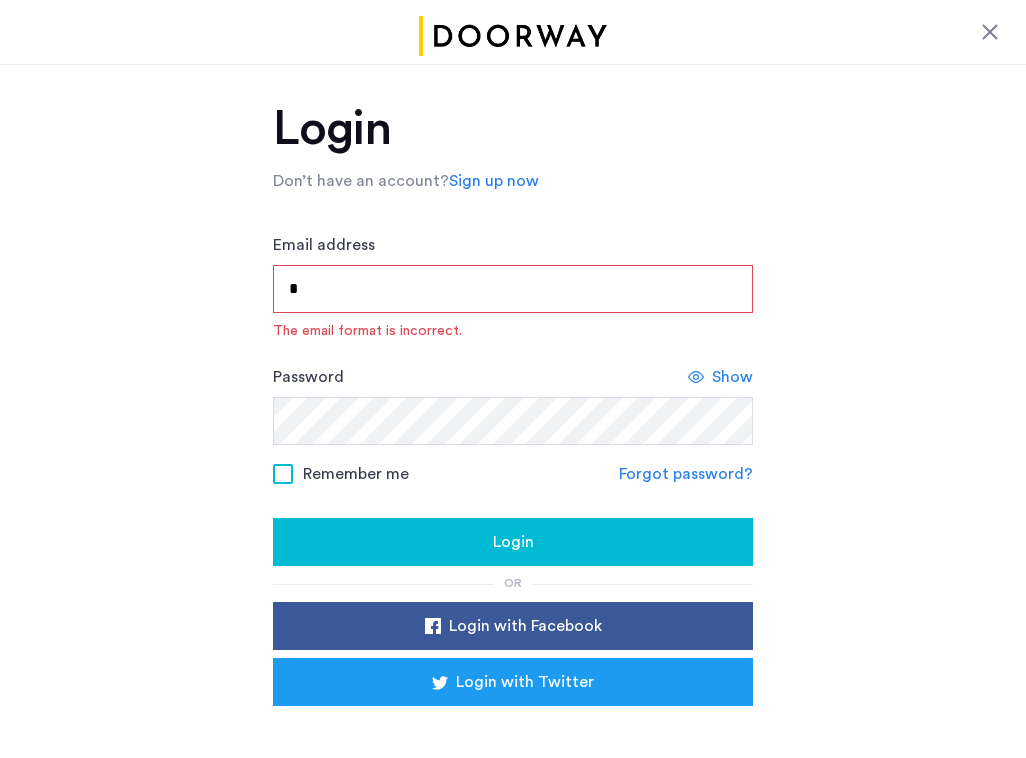 type on "**********" 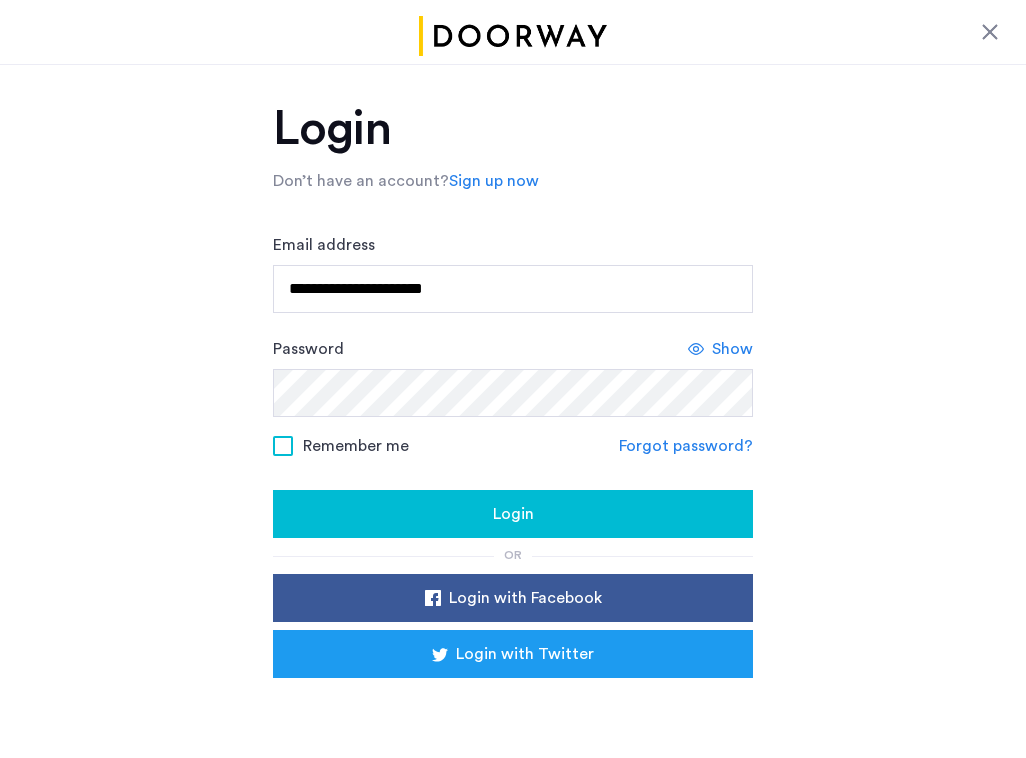 click on "Login" 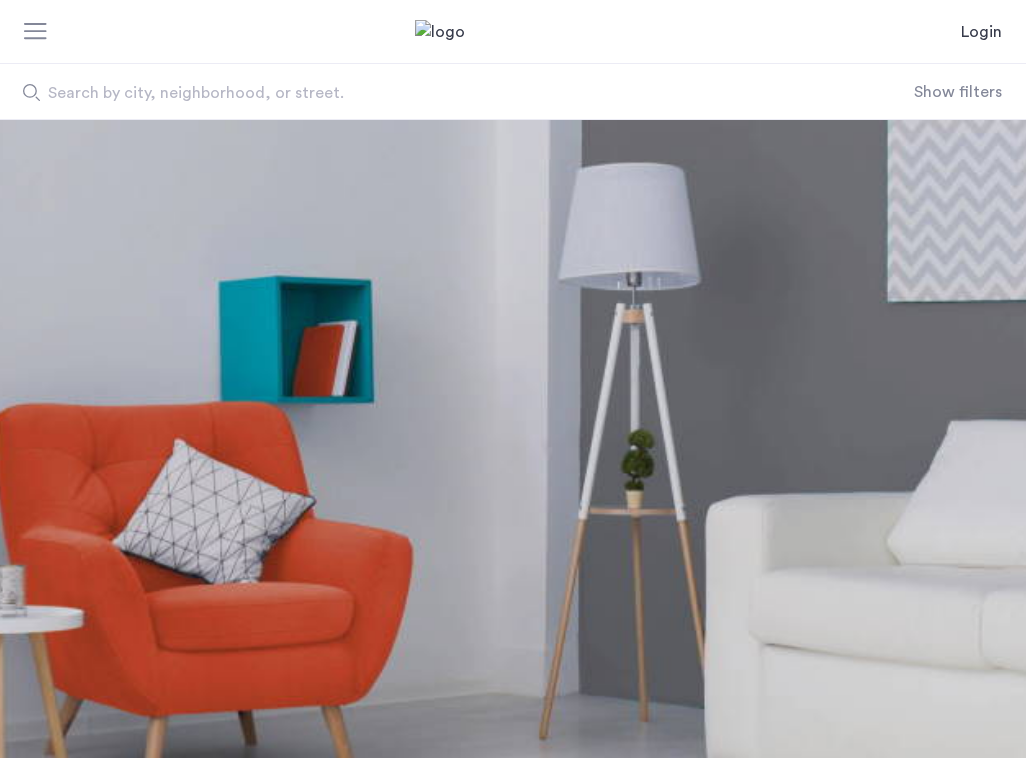scroll, scrollTop: 0, scrollLeft: 0, axis: both 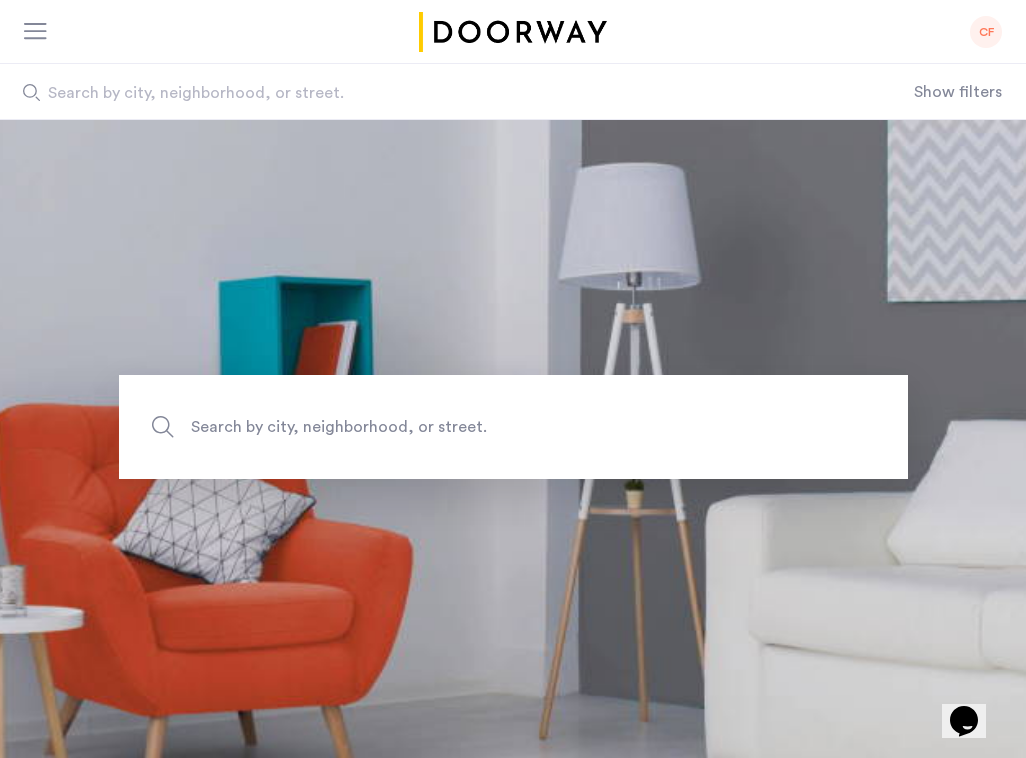 click on "CF" 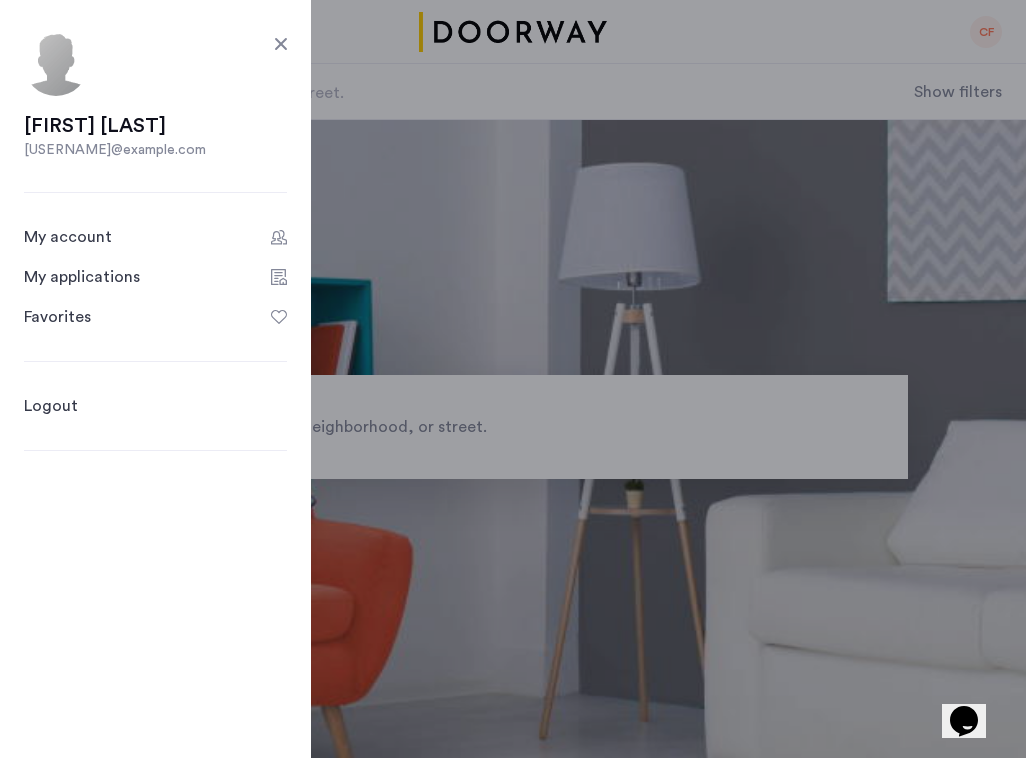click on "My account" 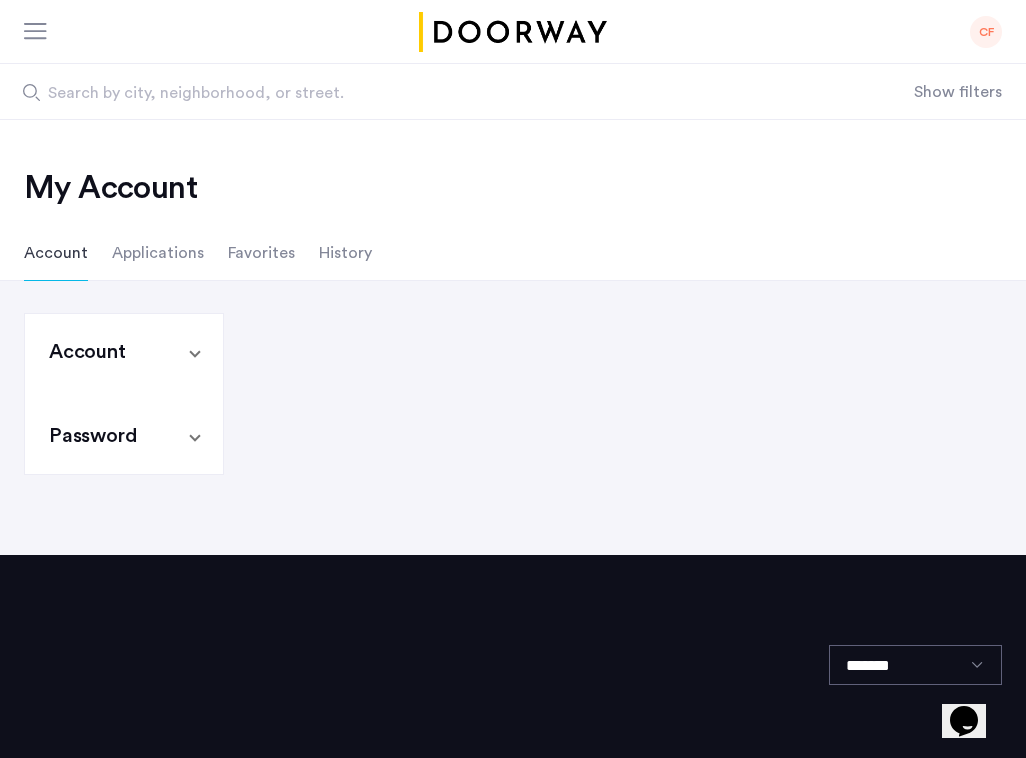 click on "Applications" 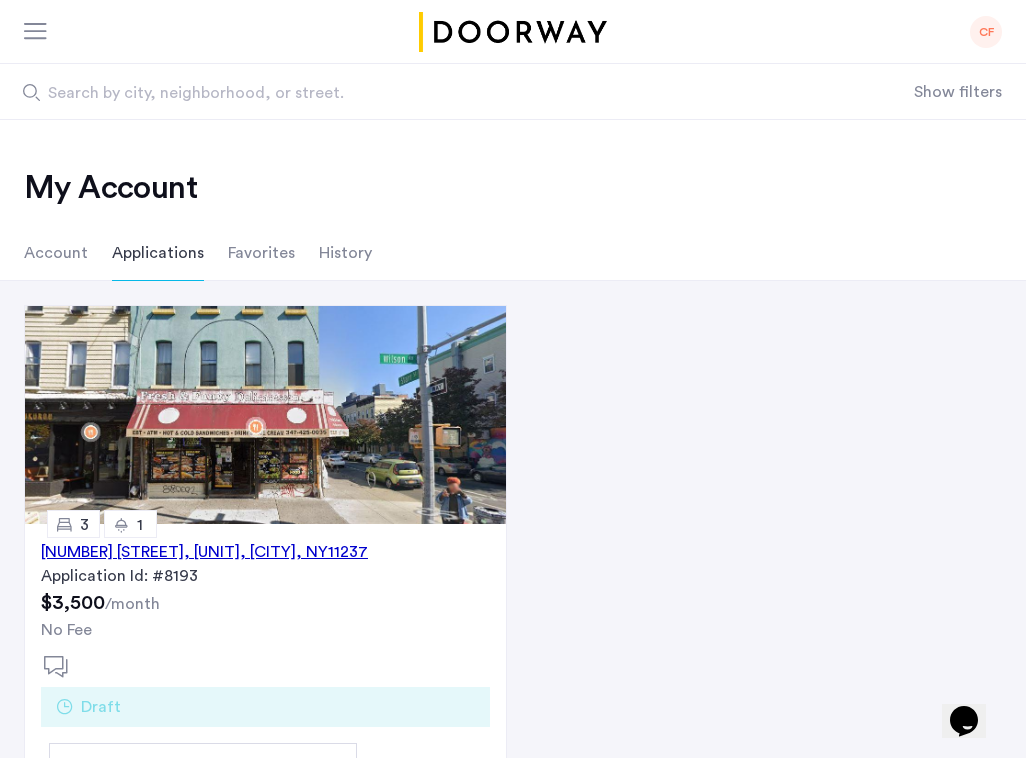 click on "107 Wilson Avenue, Unit 2R, Brooklyn , NY  11237" 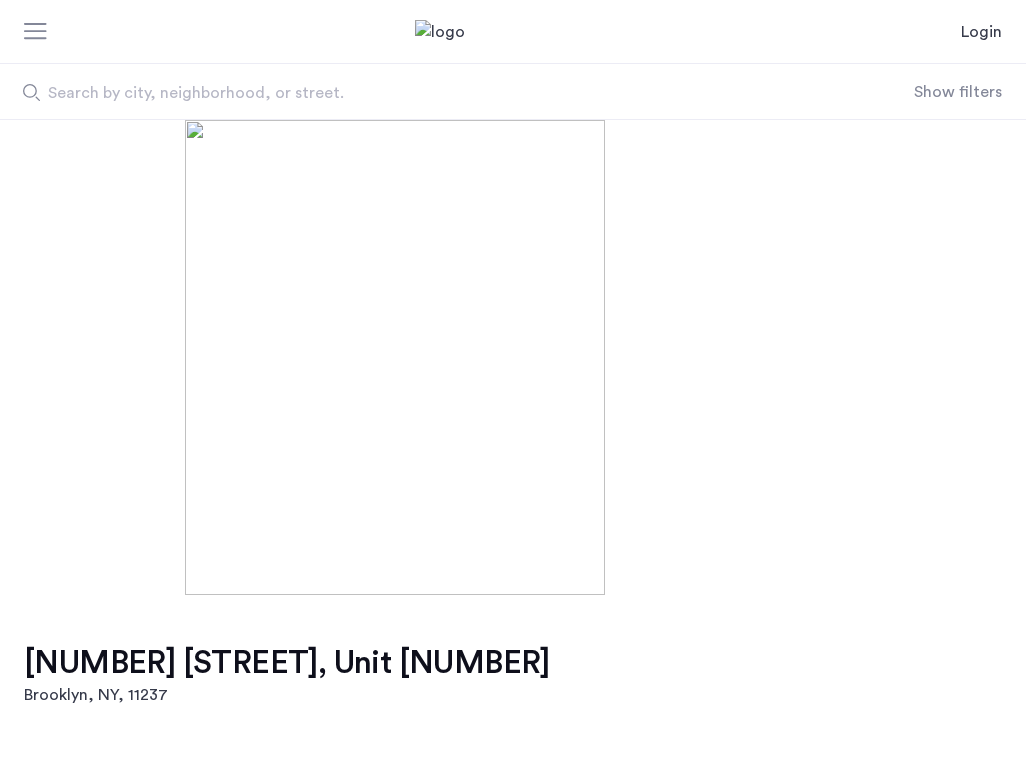 scroll, scrollTop: 0, scrollLeft: 0, axis: both 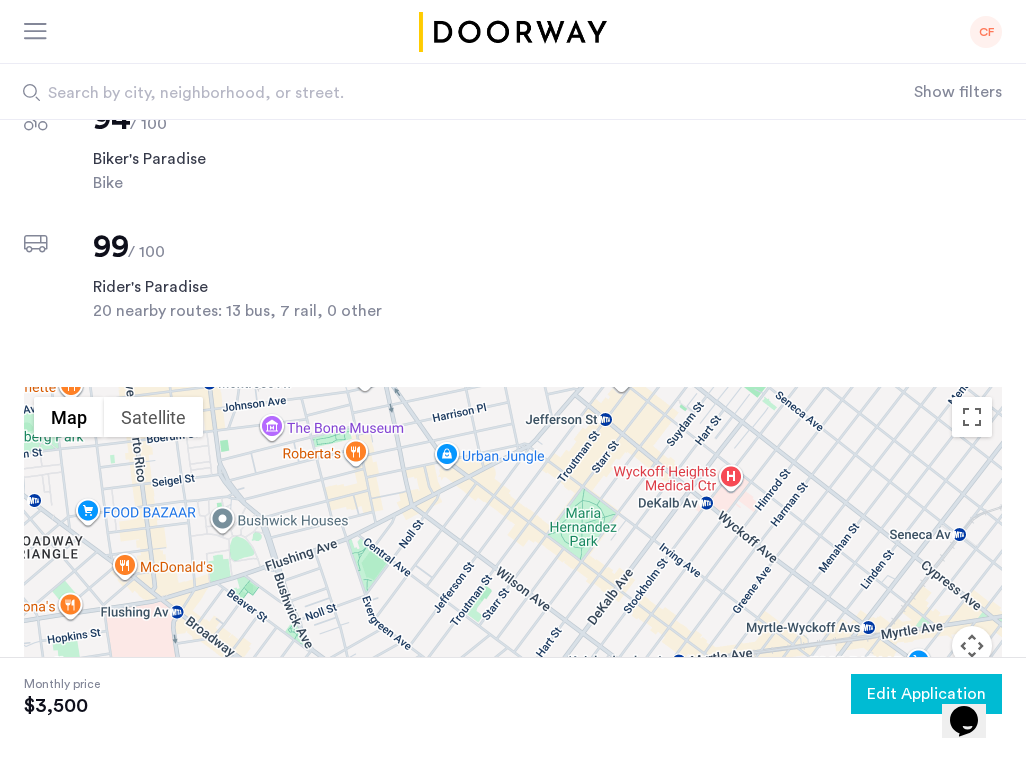 click on "Edit Application" 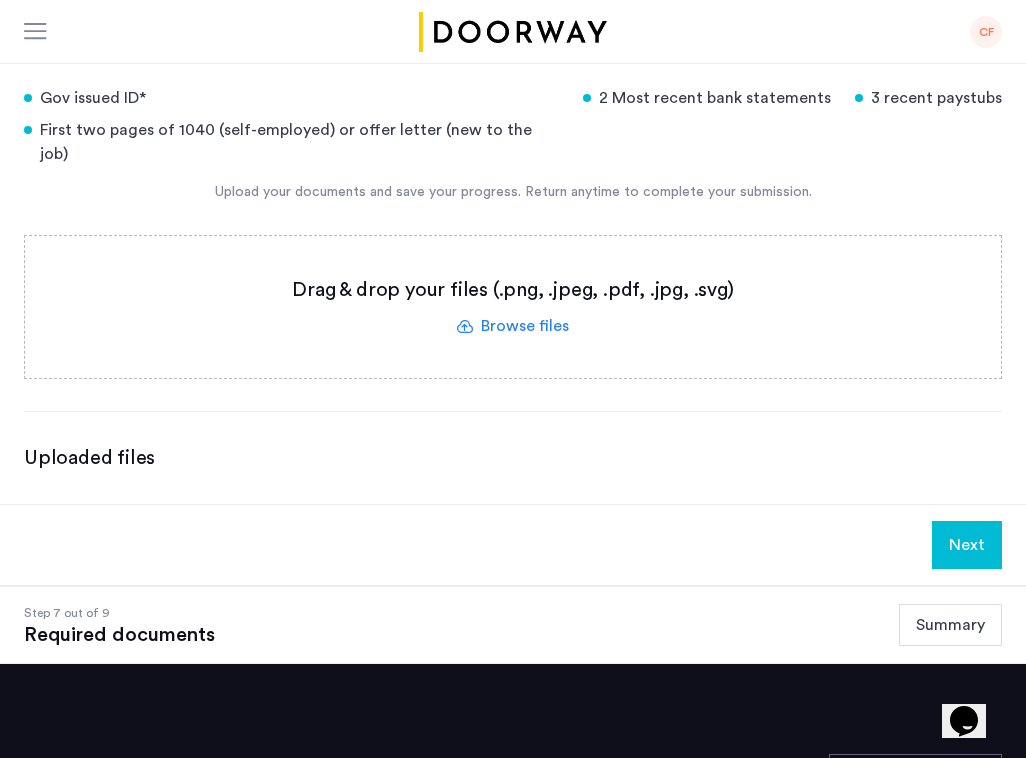 scroll, scrollTop: 503, scrollLeft: 0, axis: vertical 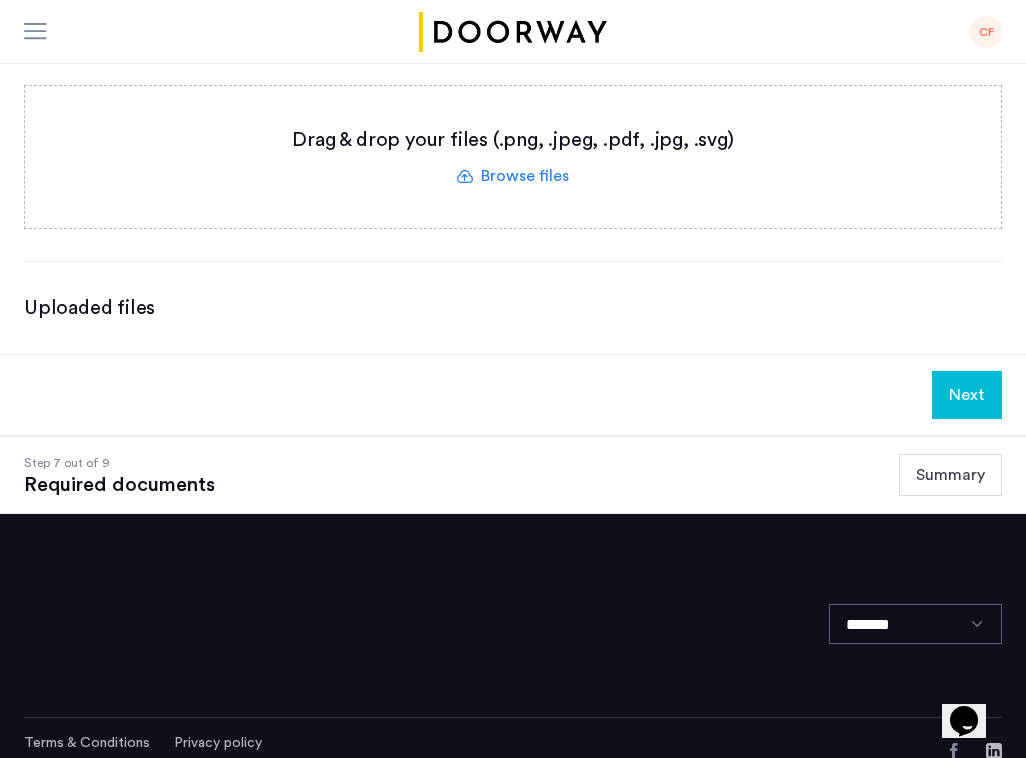 click on "Uploaded files" 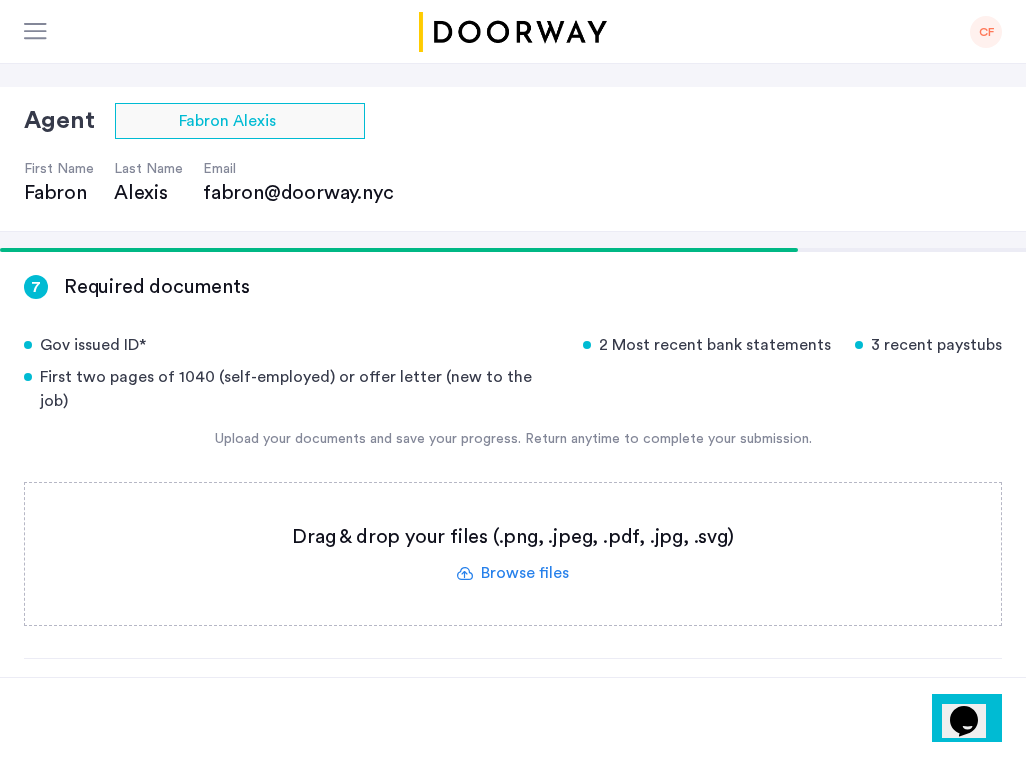 scroll, scrollTop: 0, scrollLeft: 0, axis: both 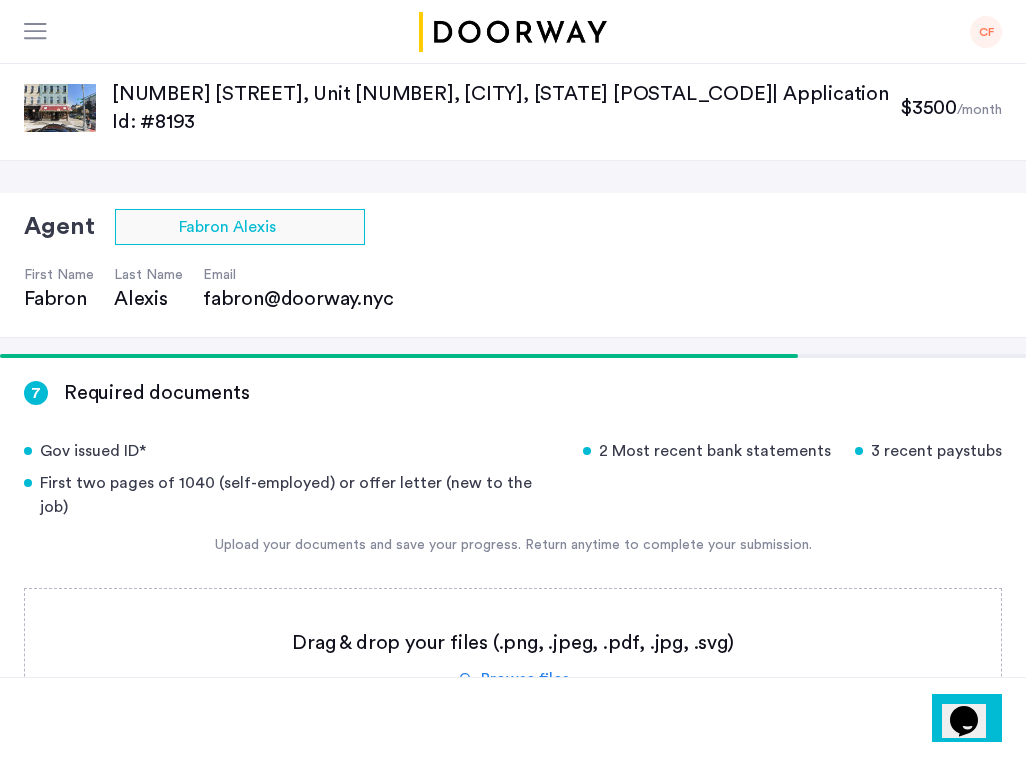 click 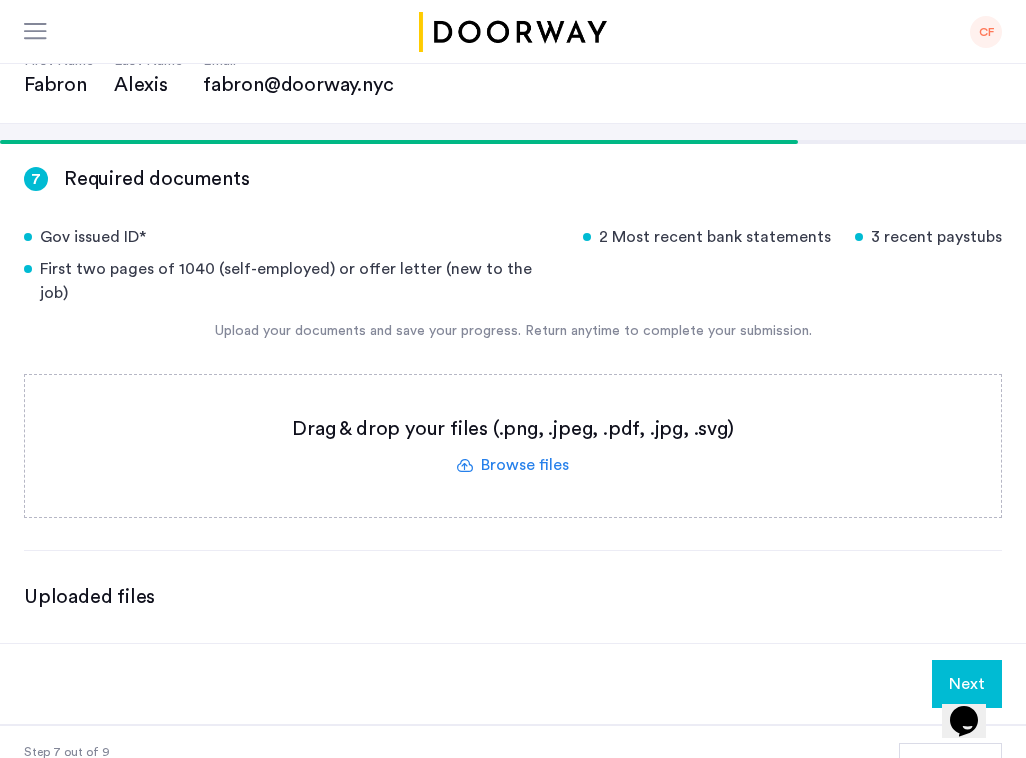 scroll, scrollTop: 216, scrollLeft: 0, axis: vertical 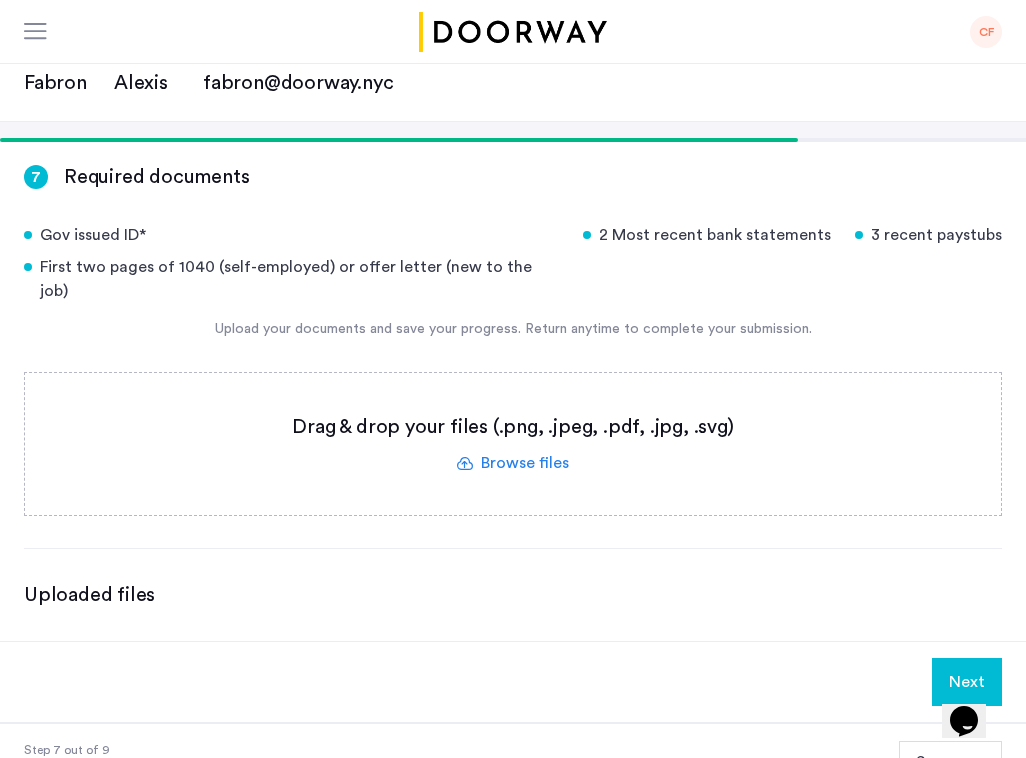 click 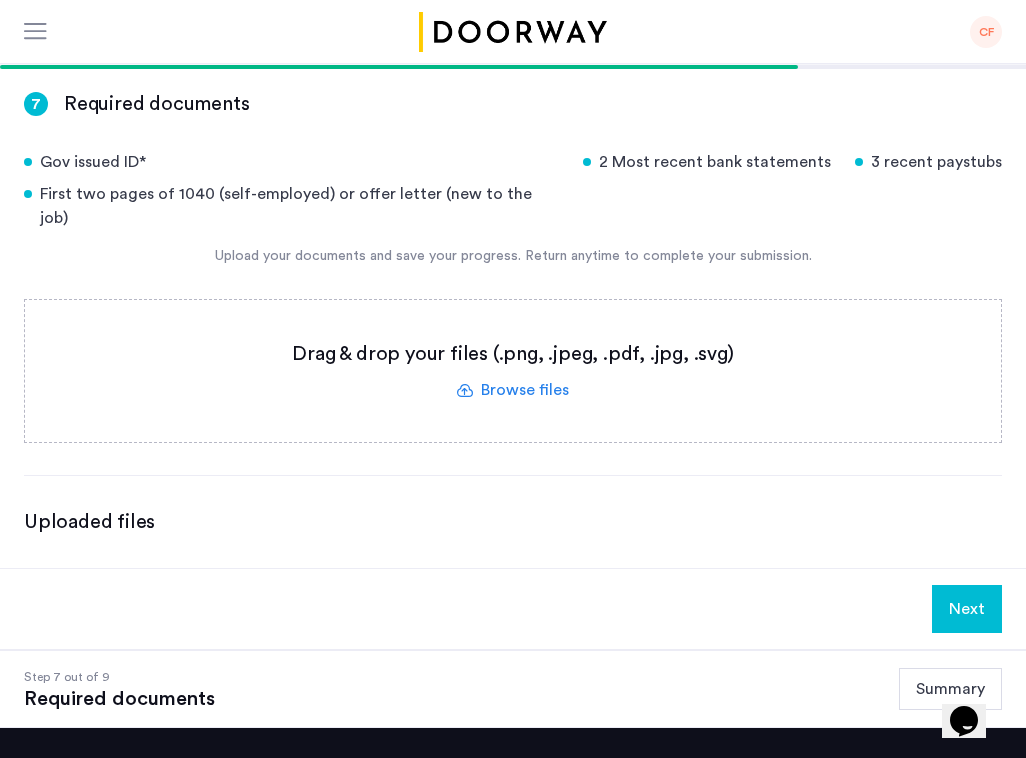 scroll, scrollTop: 299, scrollLeft: 0, axis: vertical 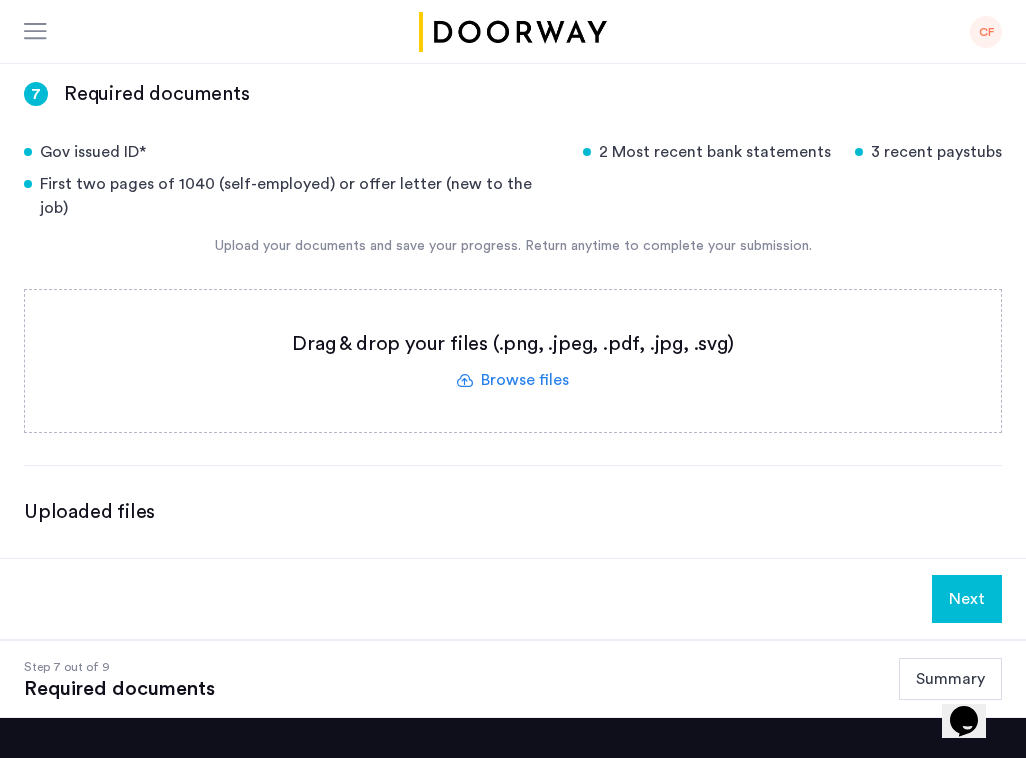 click on "Summary" 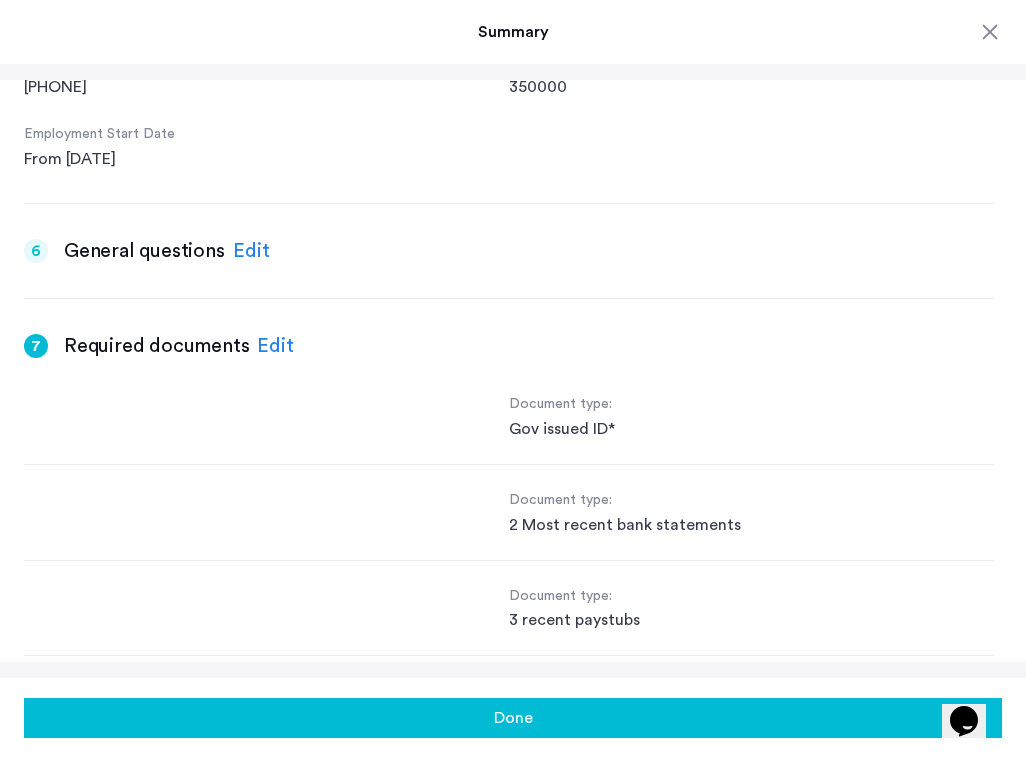 scroll, scrollTop: 2247, scrollLeft: 0, axis: vertical 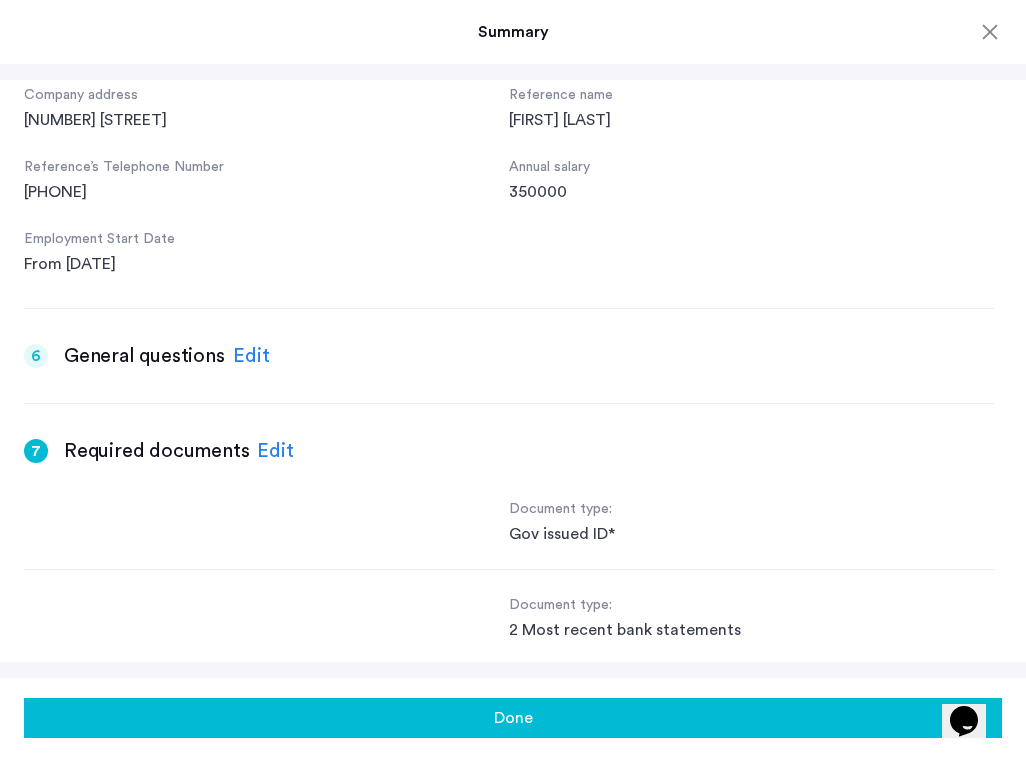click on "Edit" at bounding box center (275, 451) 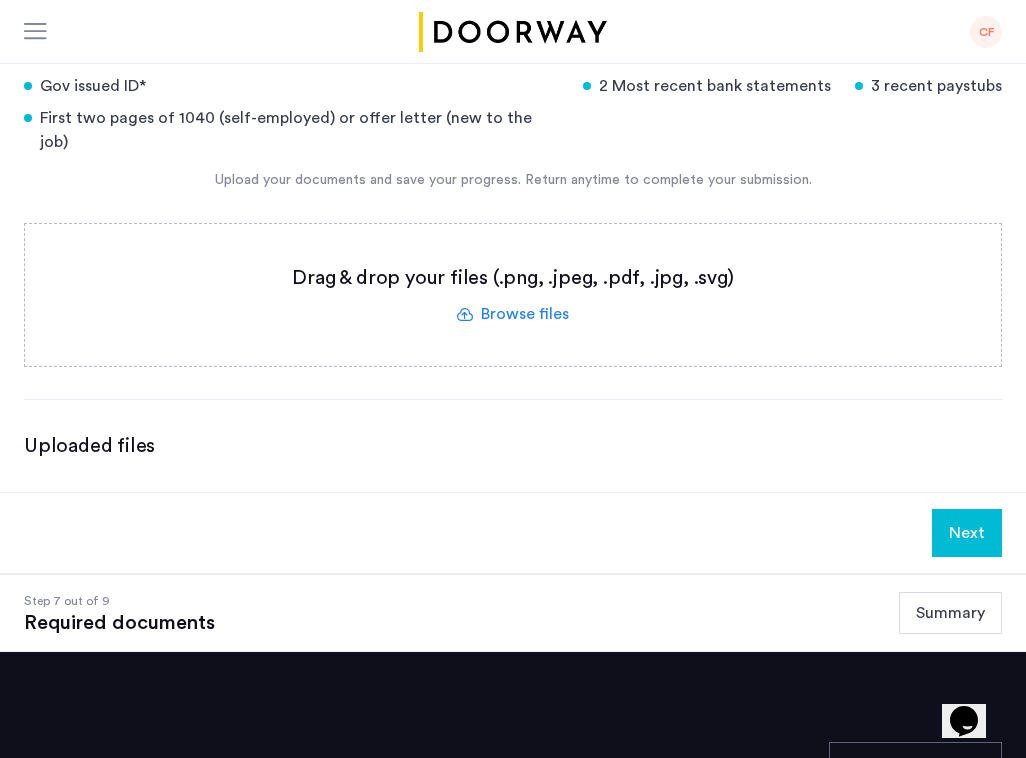 scroll, scrollTop: 378, scrollLeft: 0, axis: vertical 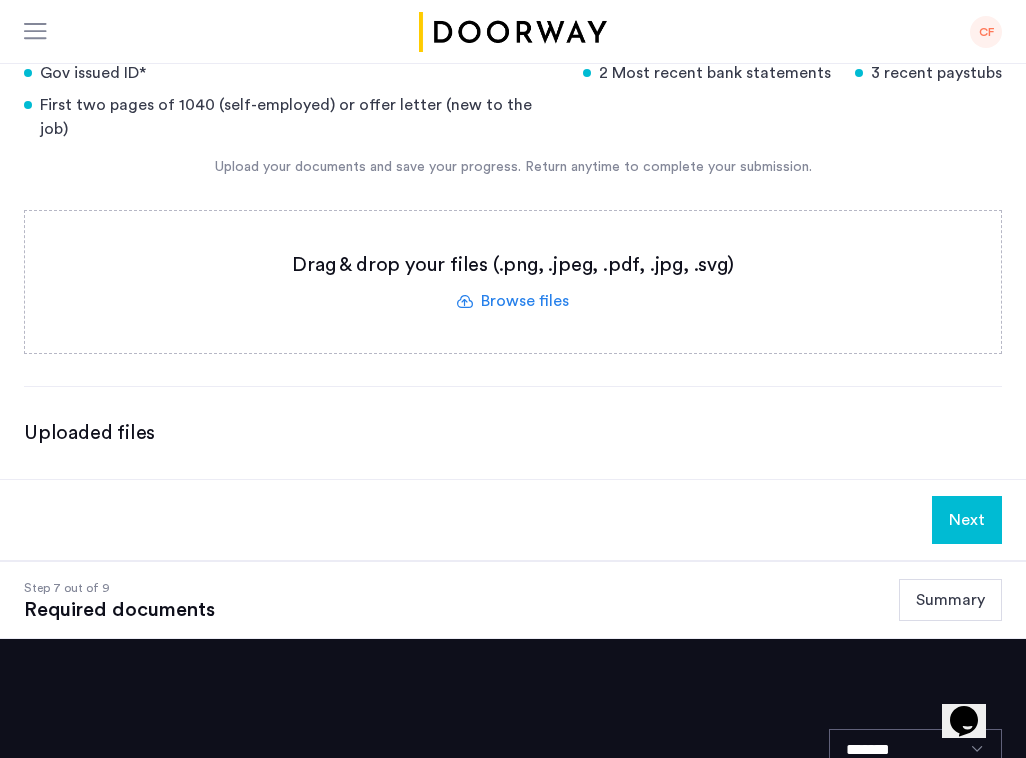 click 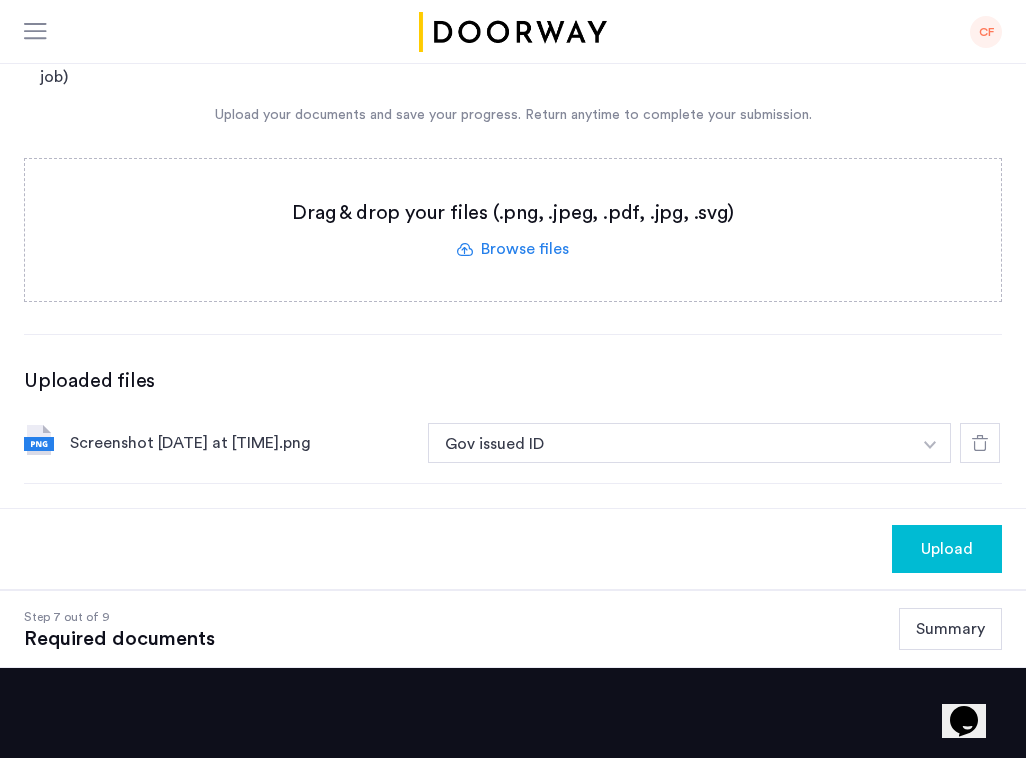 scroll, scrollTop: 442, scrollLeft: 0, axis: vertical 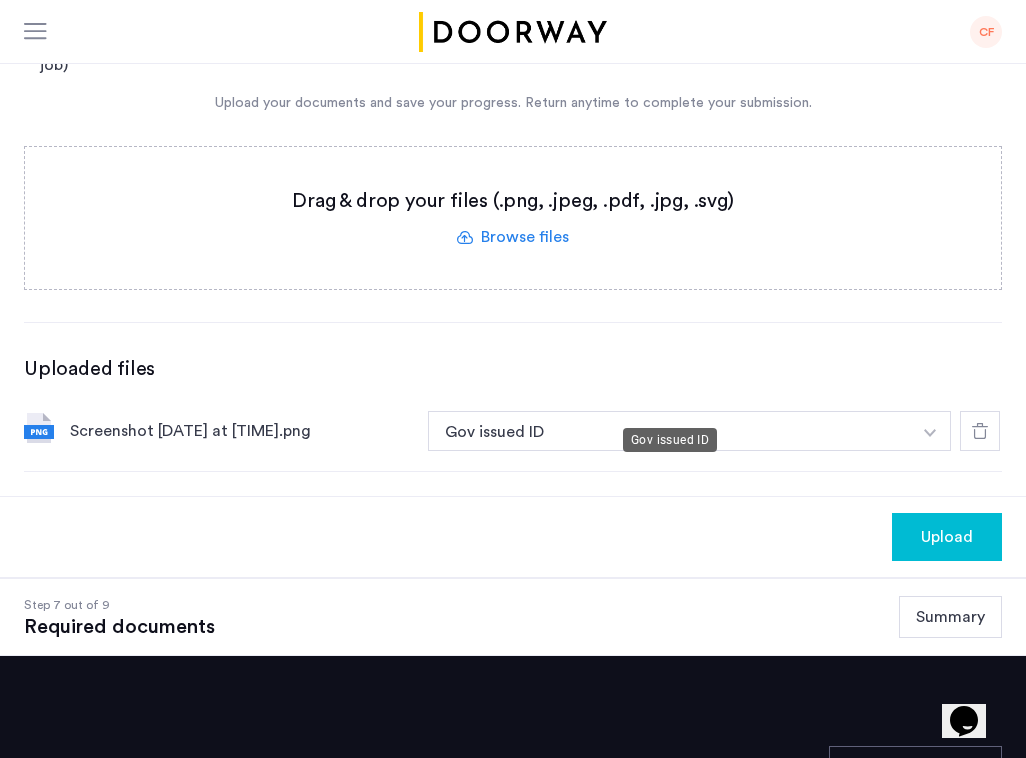 click on "Gov issued ID" at bounding box center (669, 431) 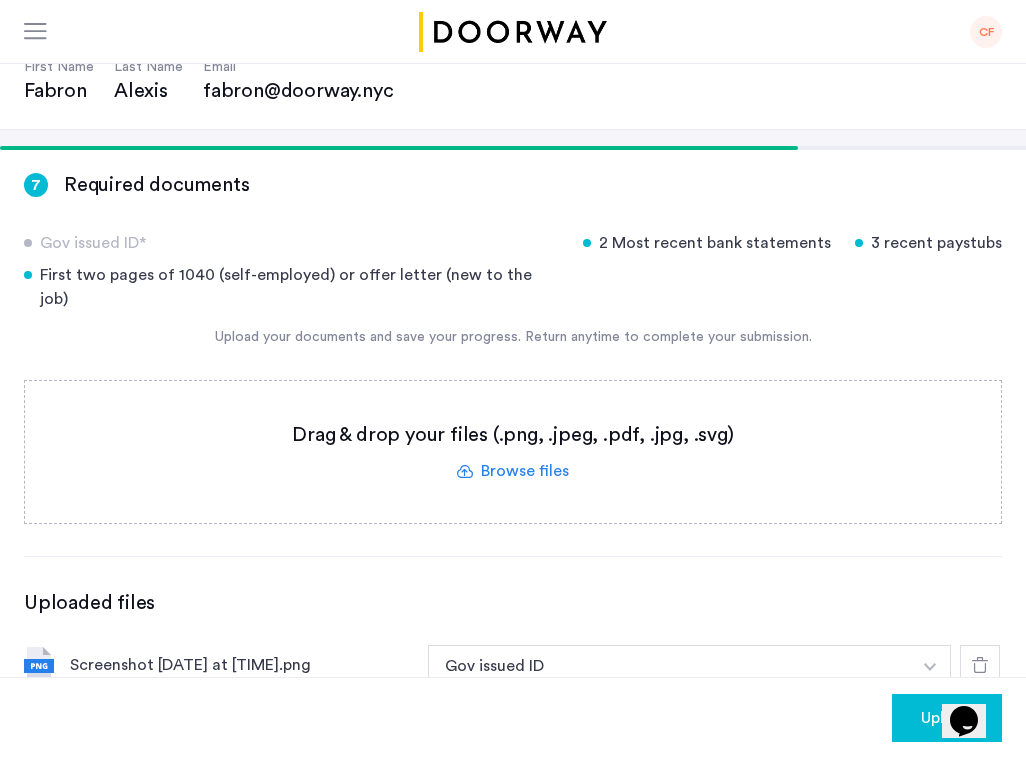 scroll, scrollTop: 210, scrollLeft: 0, axis: vertical 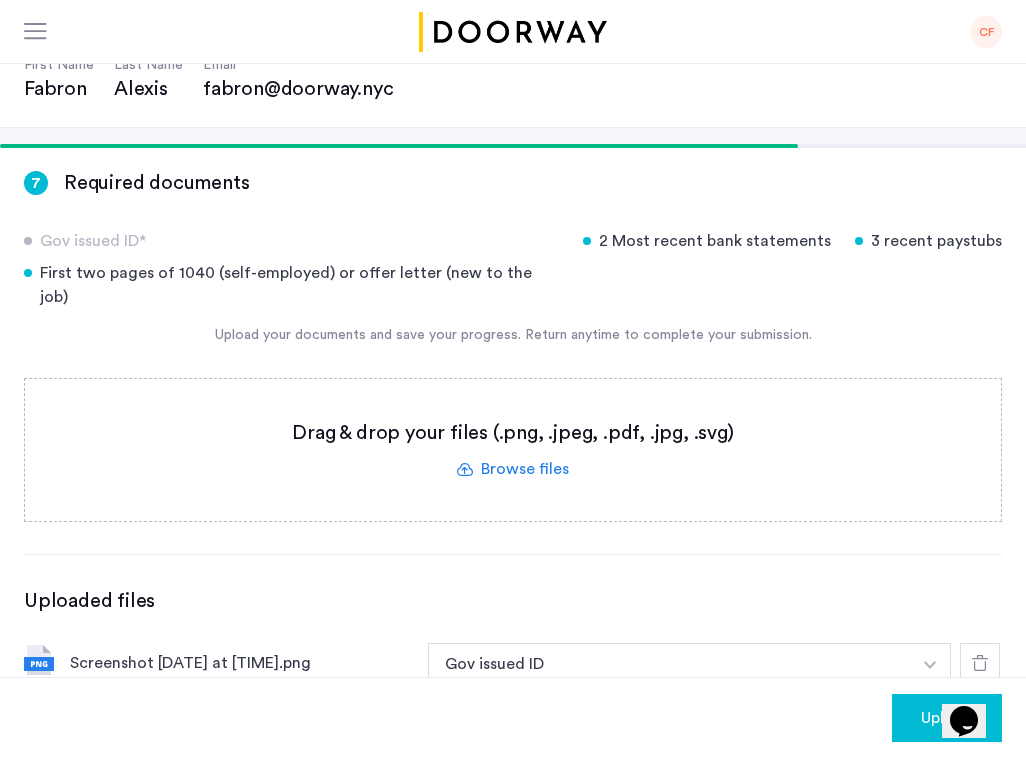 click 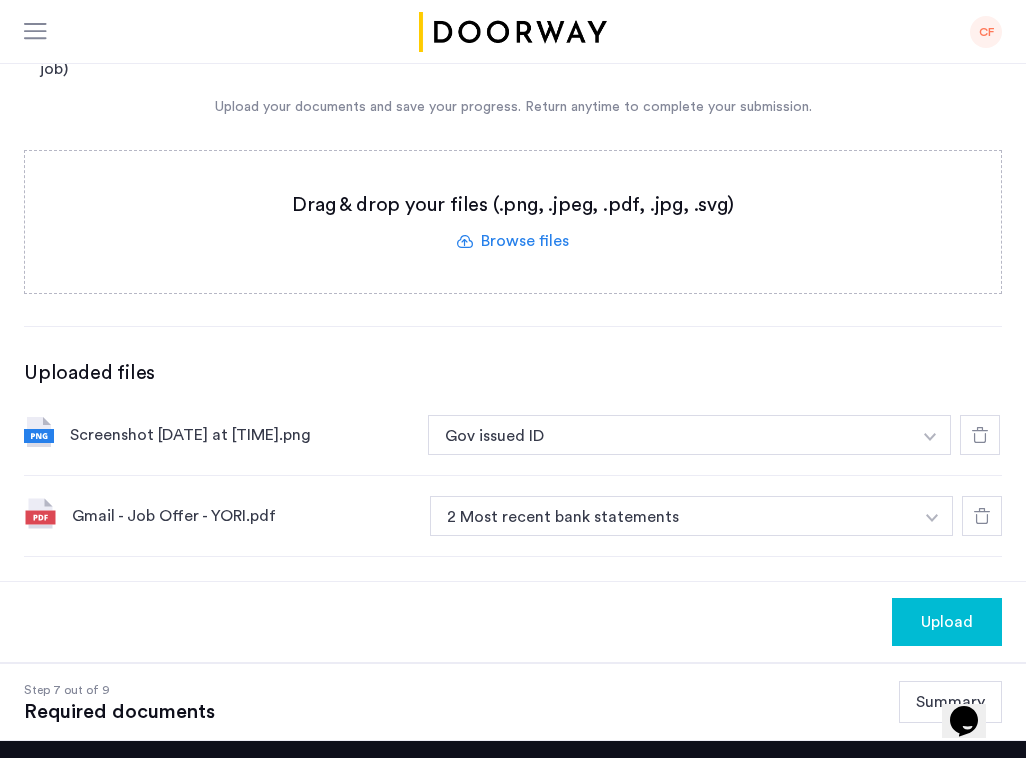 scroll, scrollTop: 446, scrollLeft: 0, axis: vertical 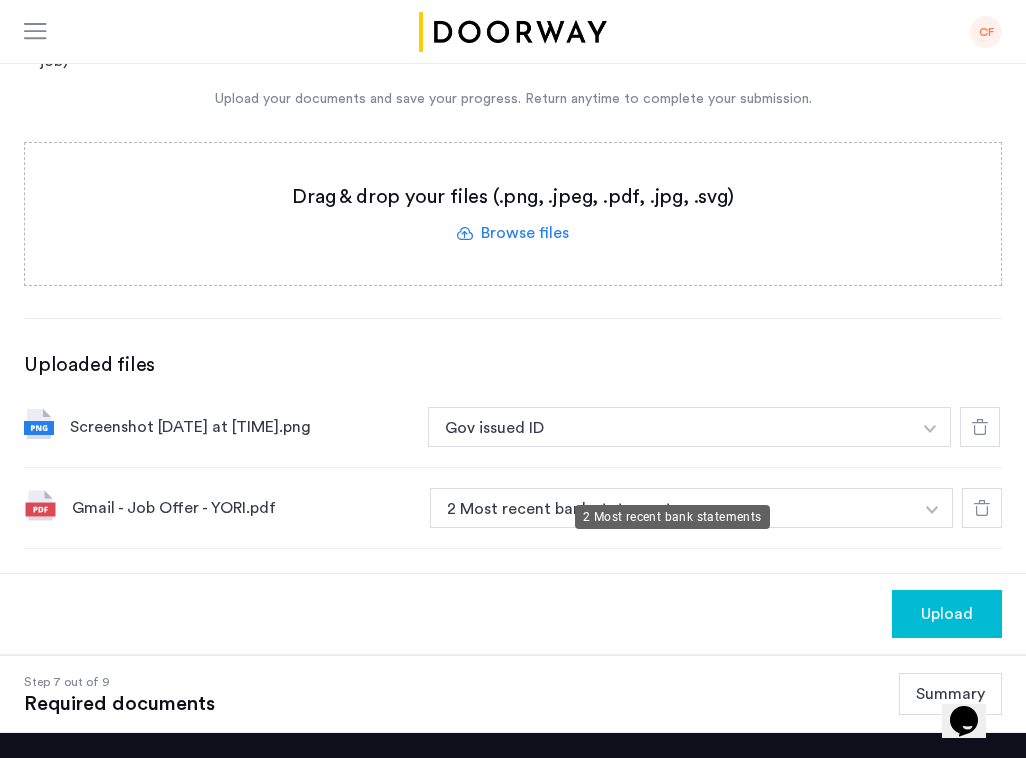 click on "2 Most recent bank statements" at bounding box center [671, 508] 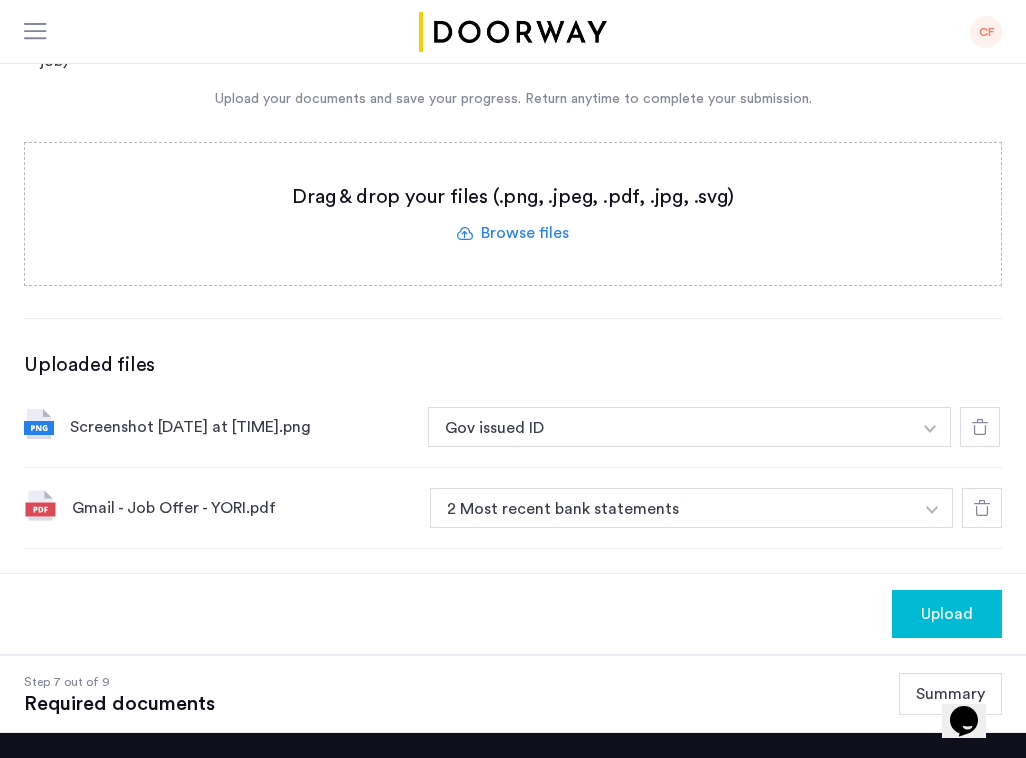 click at bounding box center (930, 427) 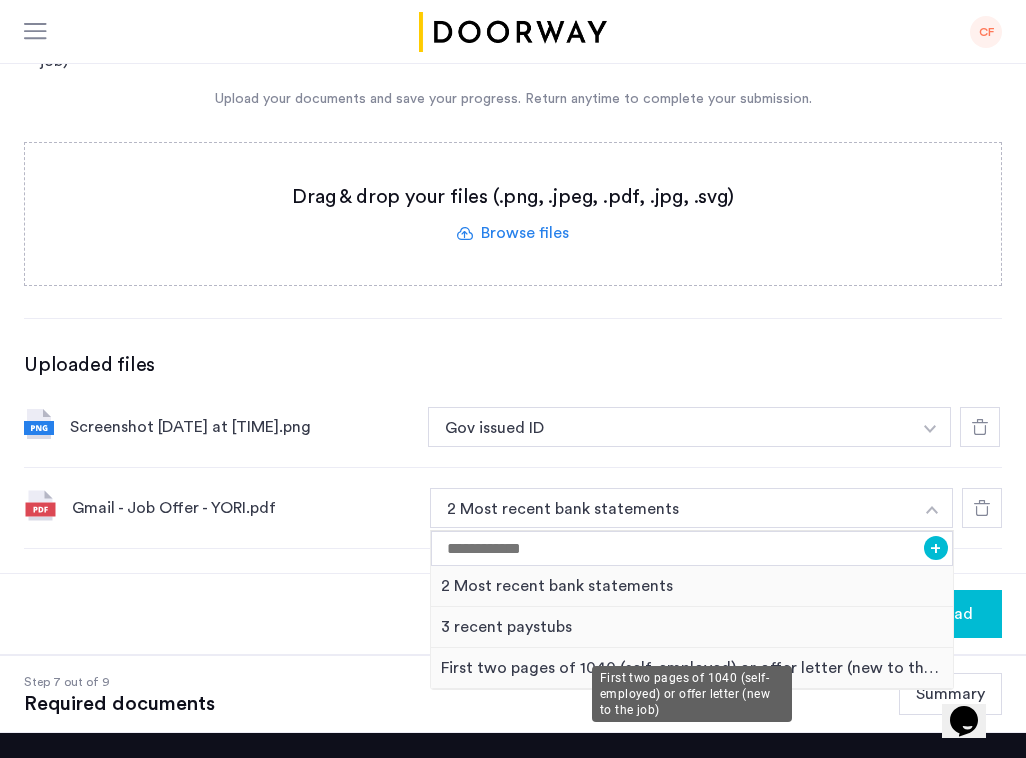 click on "First two pages of 1040 (self-employed) or offer letter (new to the job)" at bounding box center [692, 668] 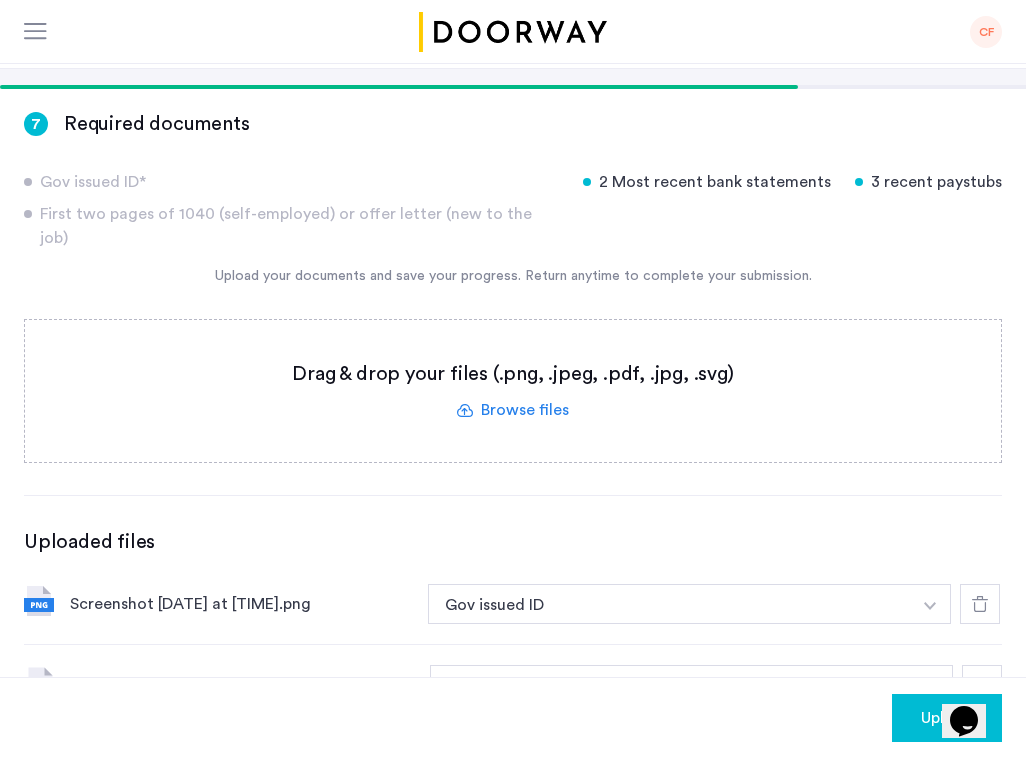 scroll, scrollTop: 266, scrollLeft: 0, axis: vertical 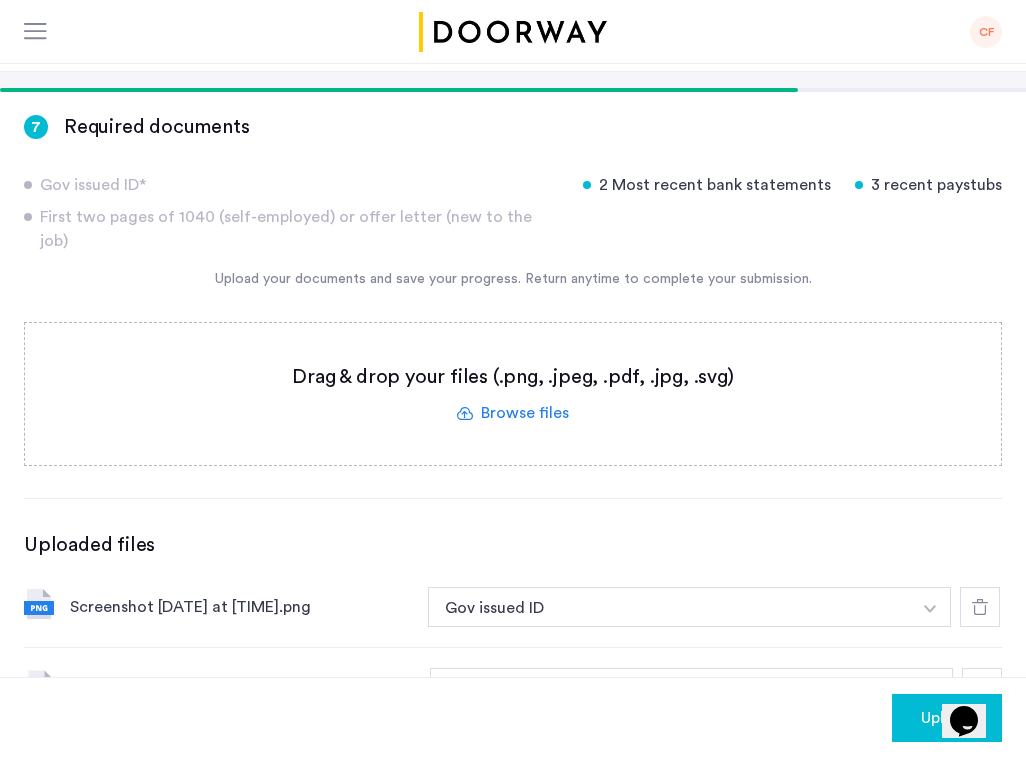 click 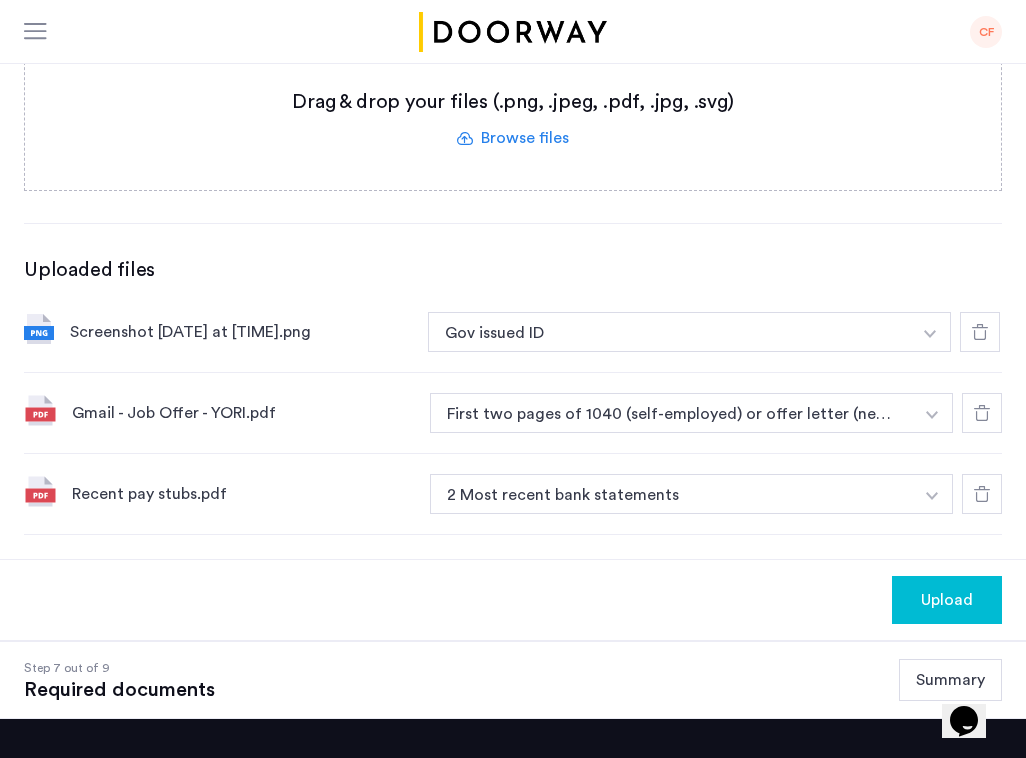 scroll, scrollTop: 546, scrollLeft: 0, axis: vertical 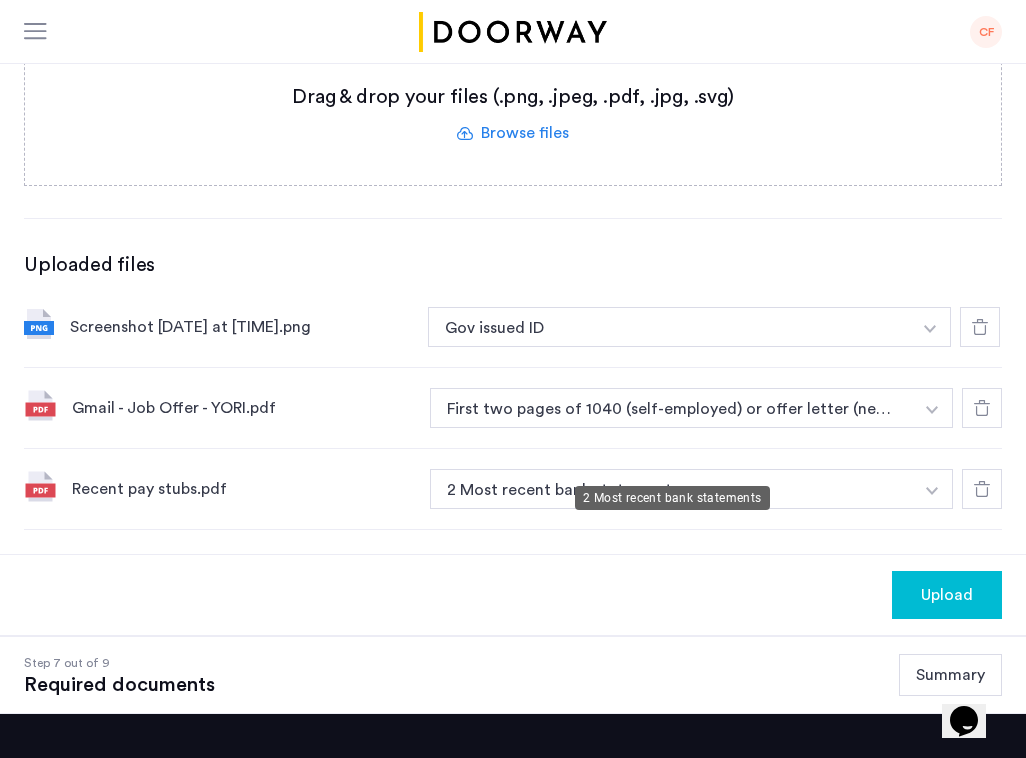 click on "2 Most recent bank statements" at bounding box center (671, 489) 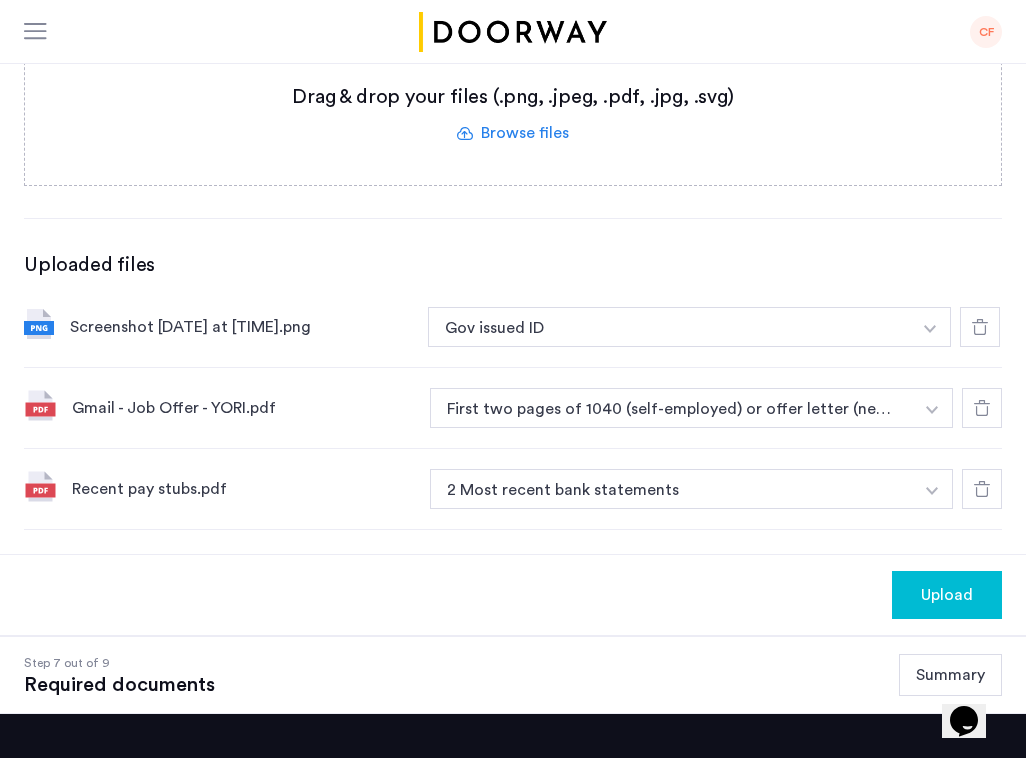 click at bounding box center [930, 327] 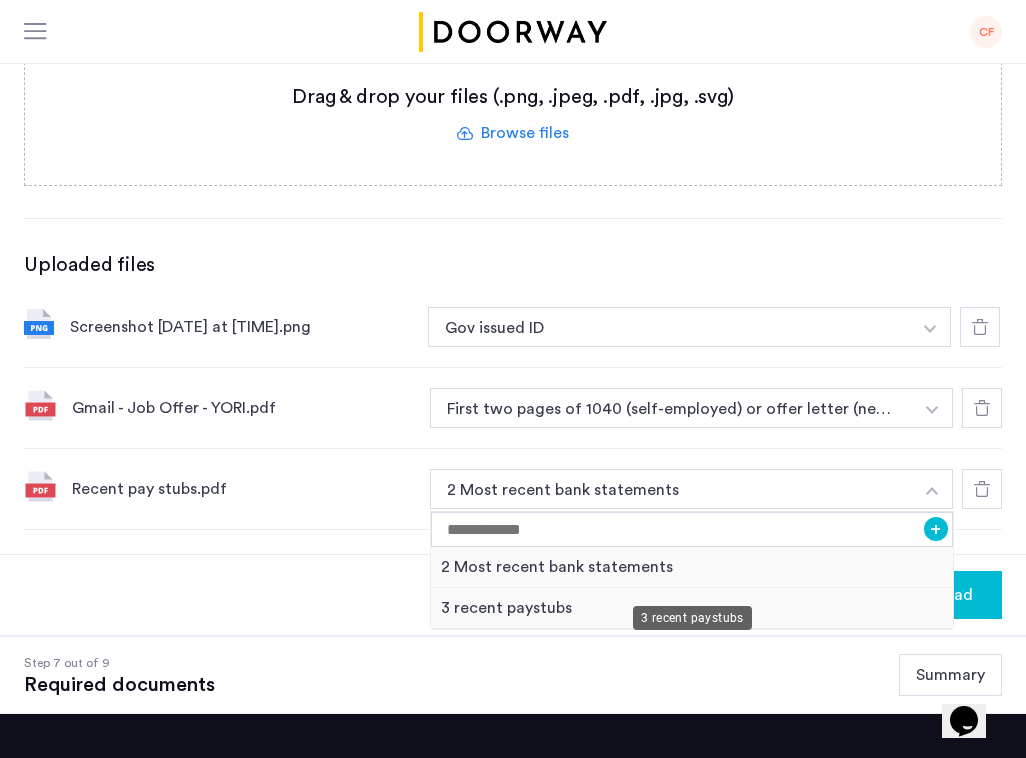 click on "3 recent paystubs" at bounding box center (692, 608) 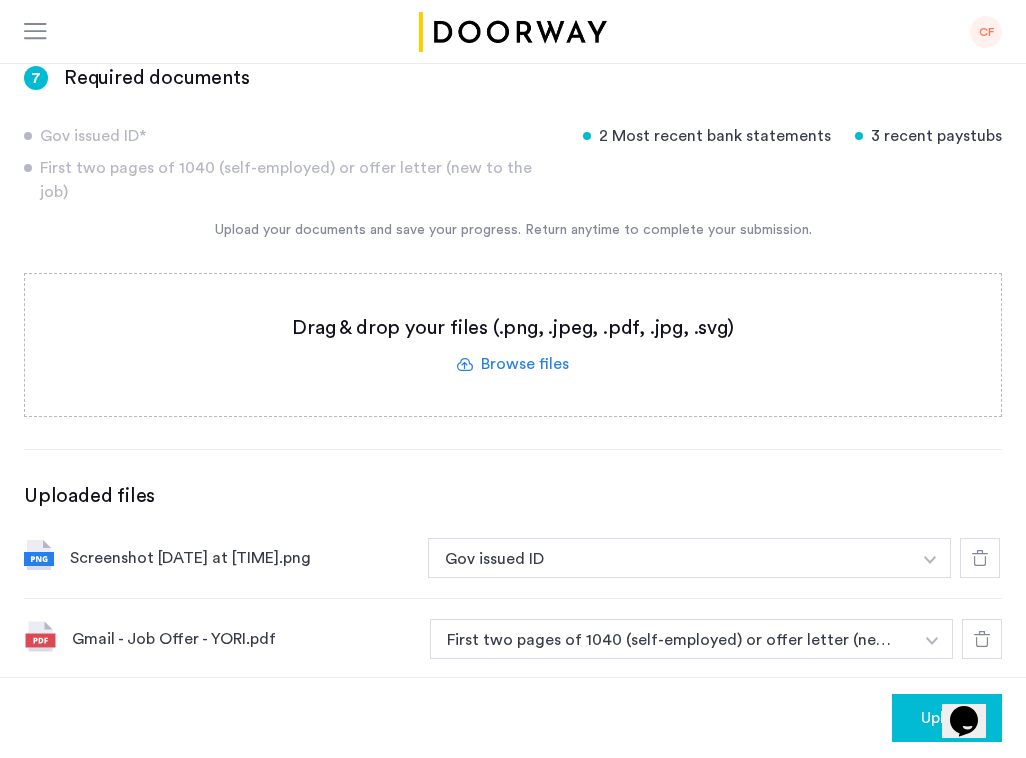 scroll, scrollTop: 312, scrollLeft: 0, axis: vertical 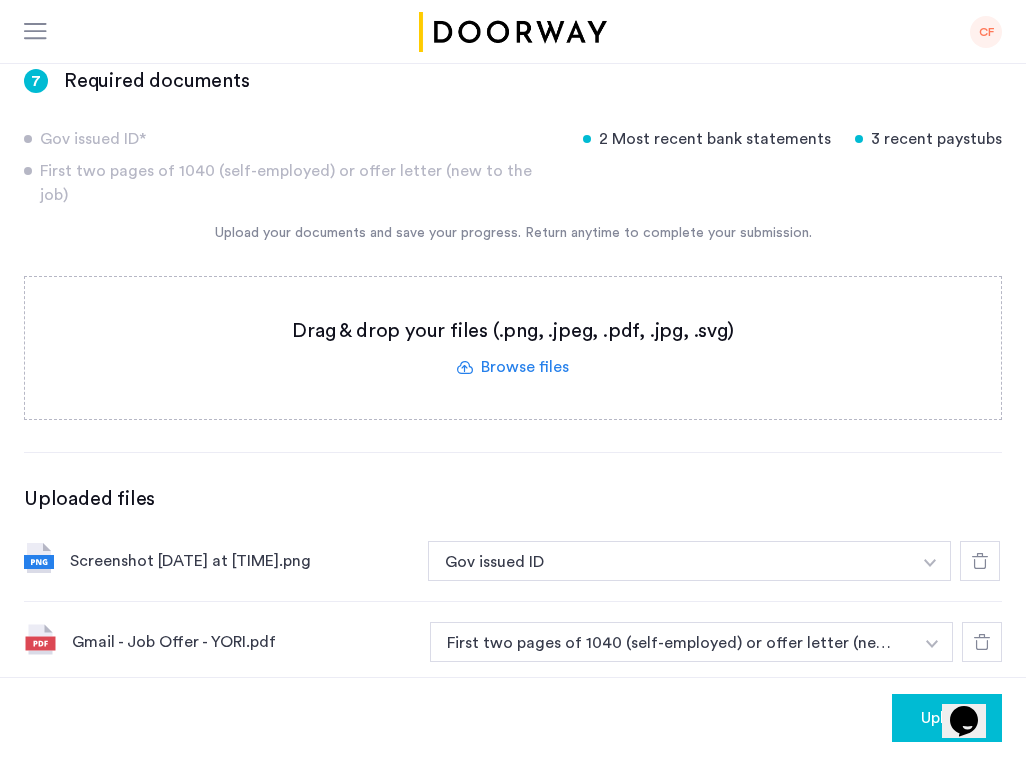 click 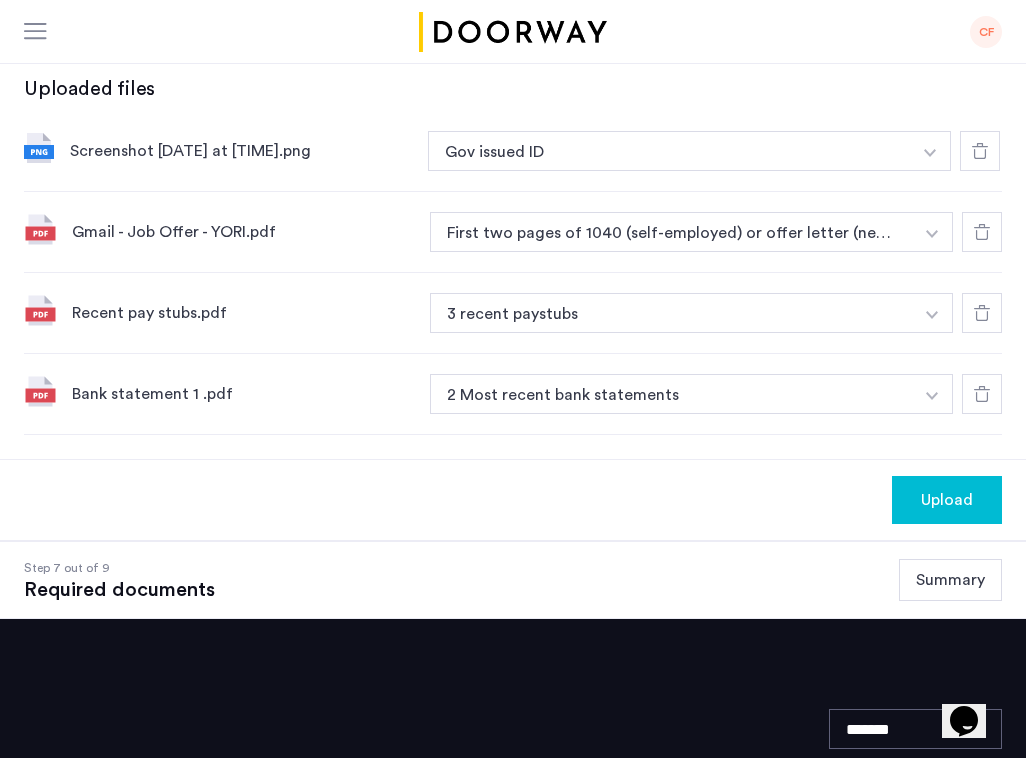 scroll, scrollTop: 713, scrollLeft: 0, axis: vertical 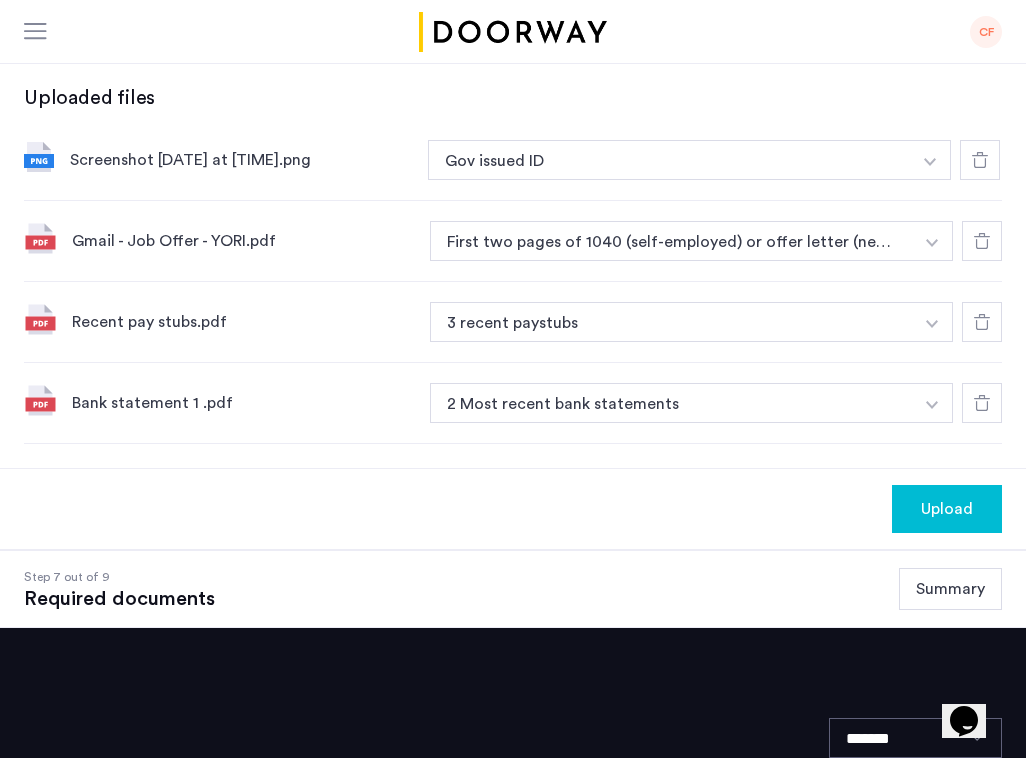 click at bounding box center (930, 162) 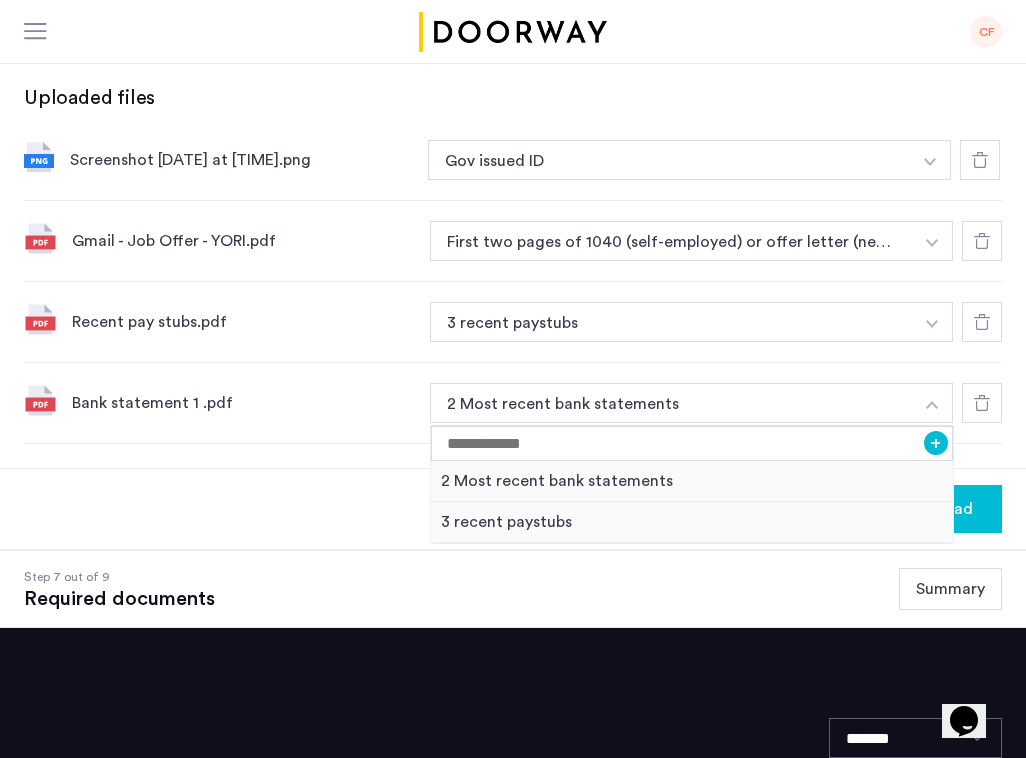 click on "*******" 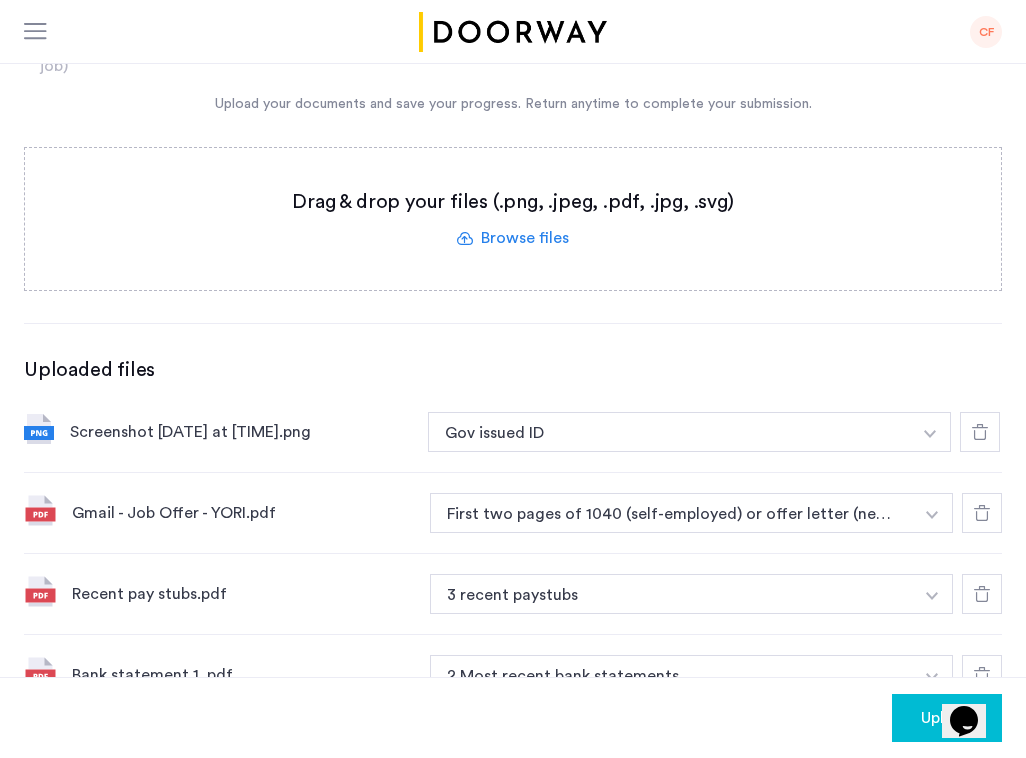 scroll, scrollTop: 411, scrollLeft: 0, axis: vertical 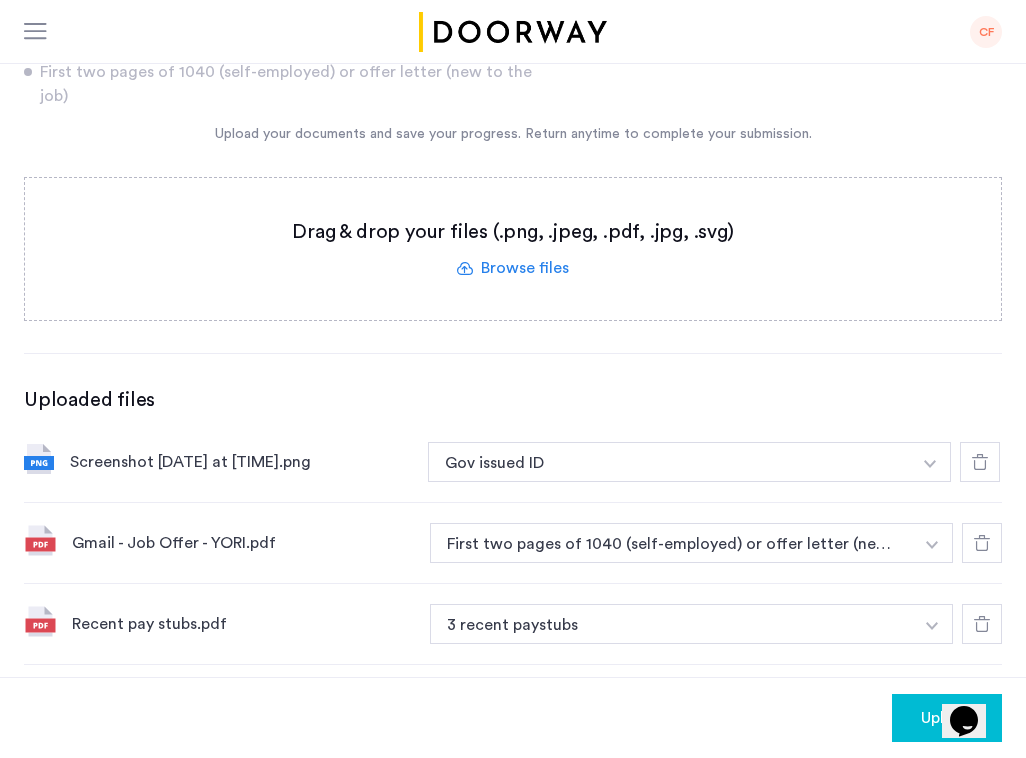 click 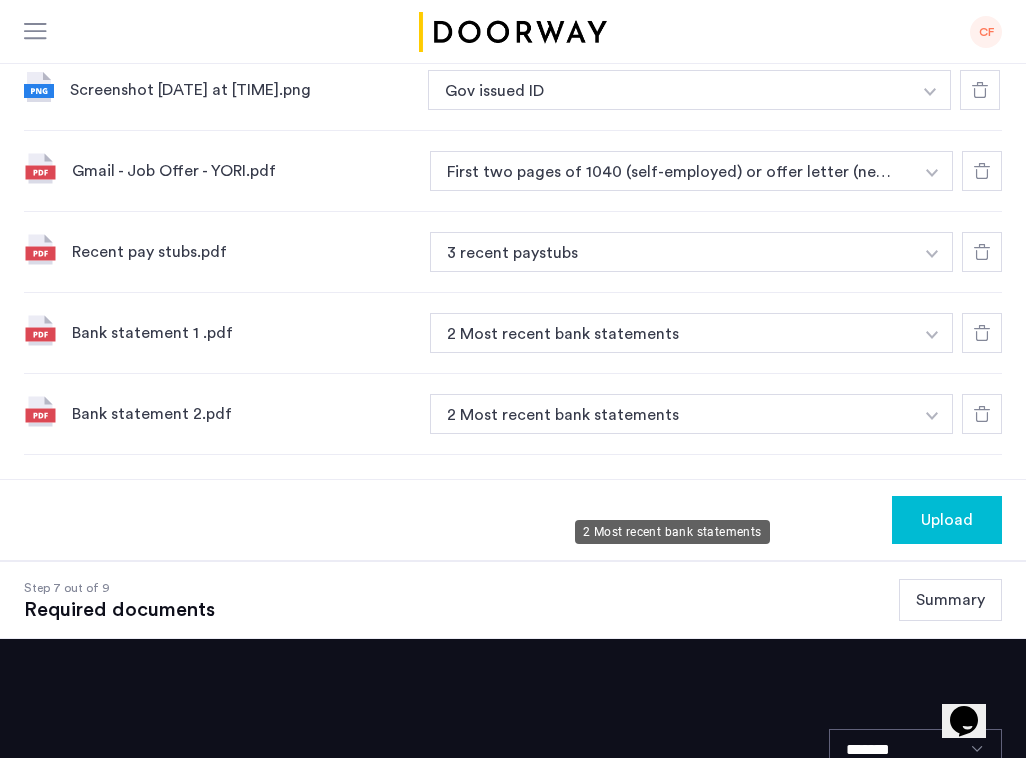scroll, scrollTop: 887, scrollLeft: 0, axis: vertical 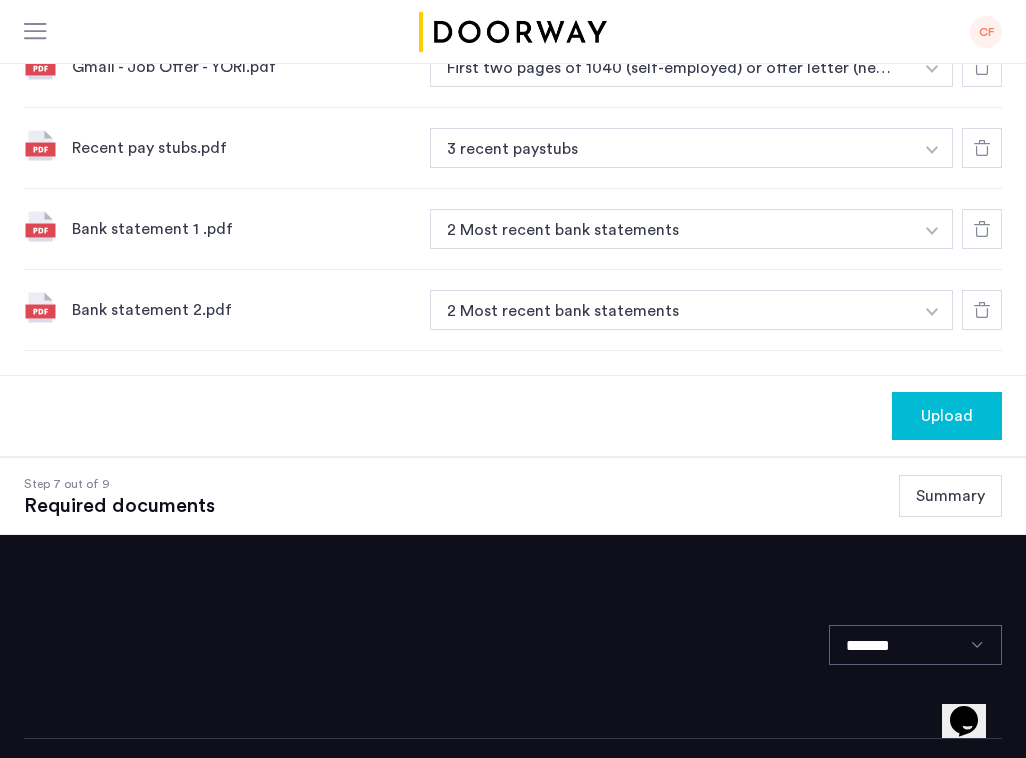 click on "Upload" 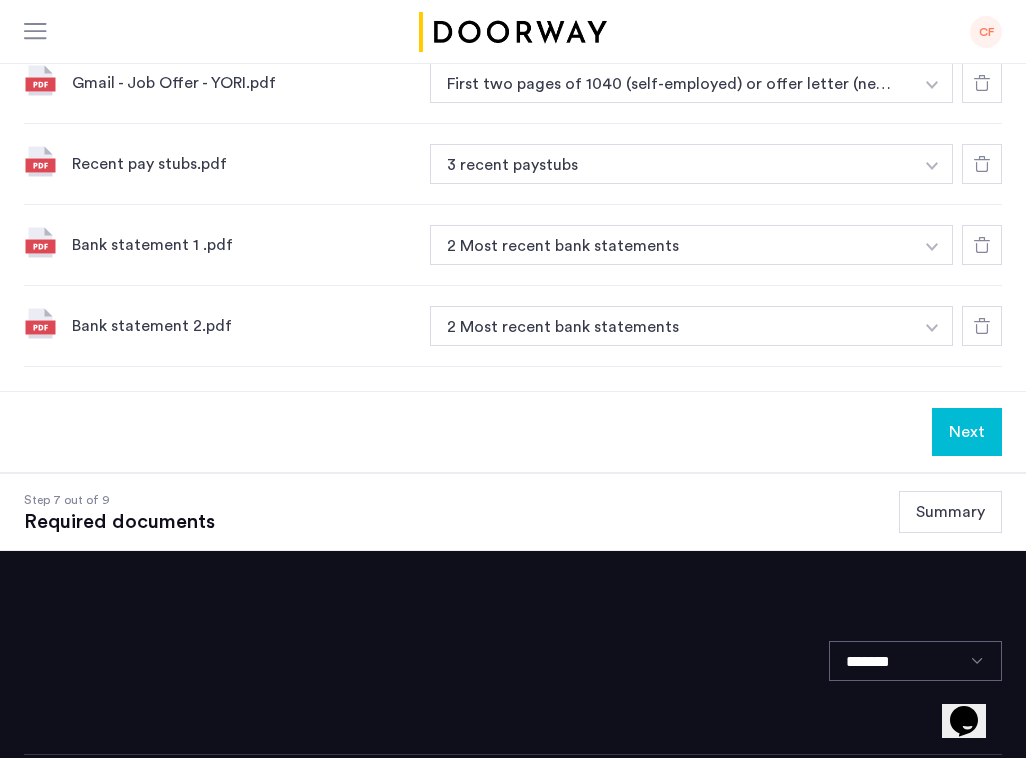 scroll, scrollTop: 889, scrollLeft: 0, axis: vertical 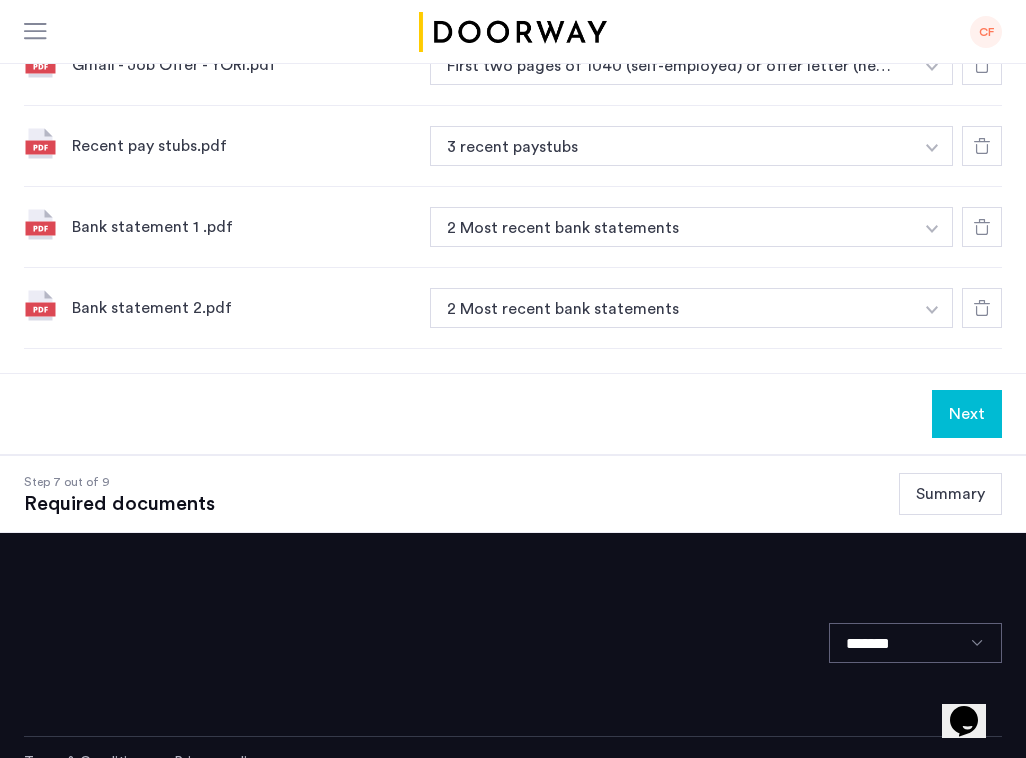 click on "Next" 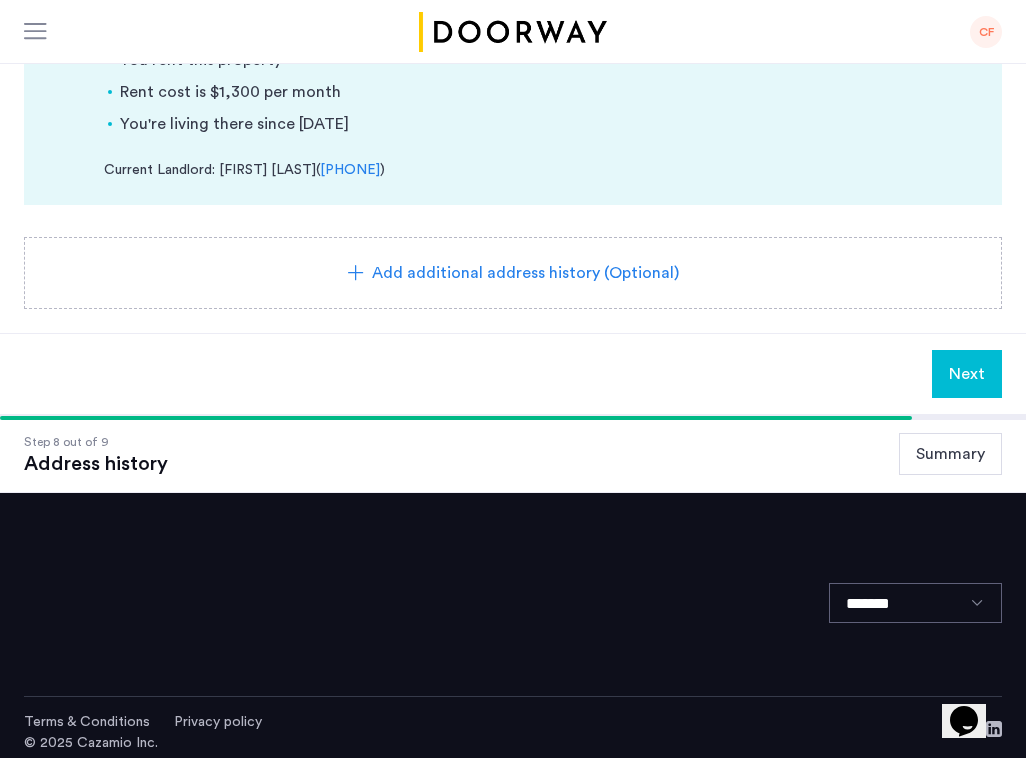 scroll, scrollTop: 490, scrollLeft: 0, axis: vertical 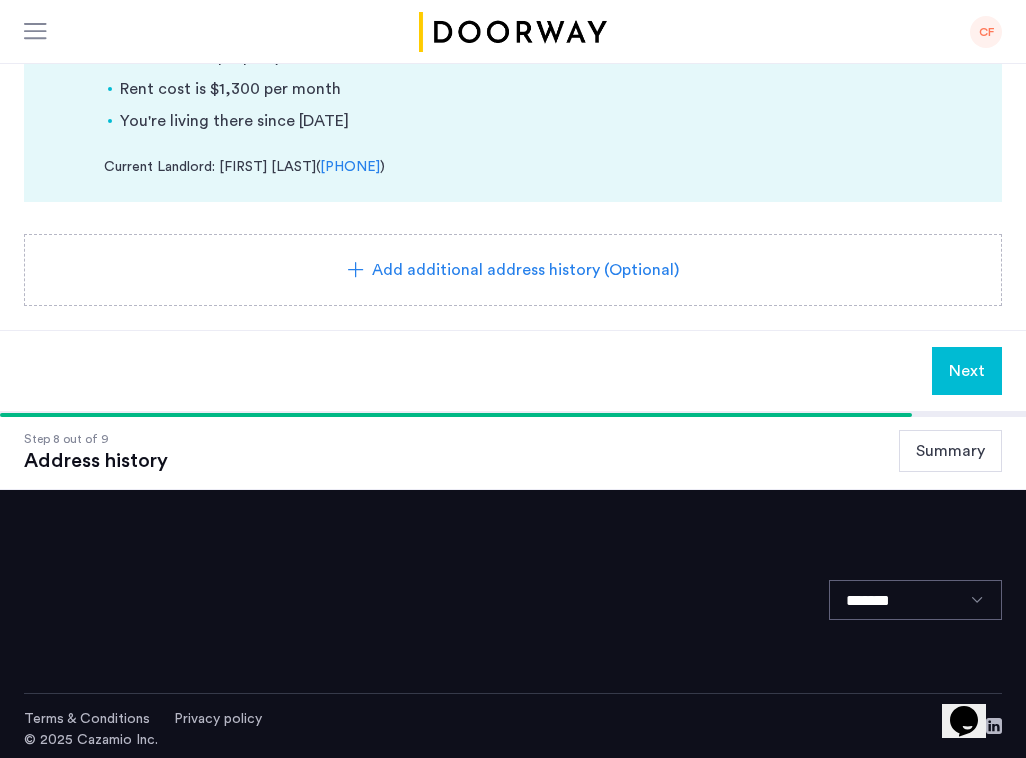 click on "Next" 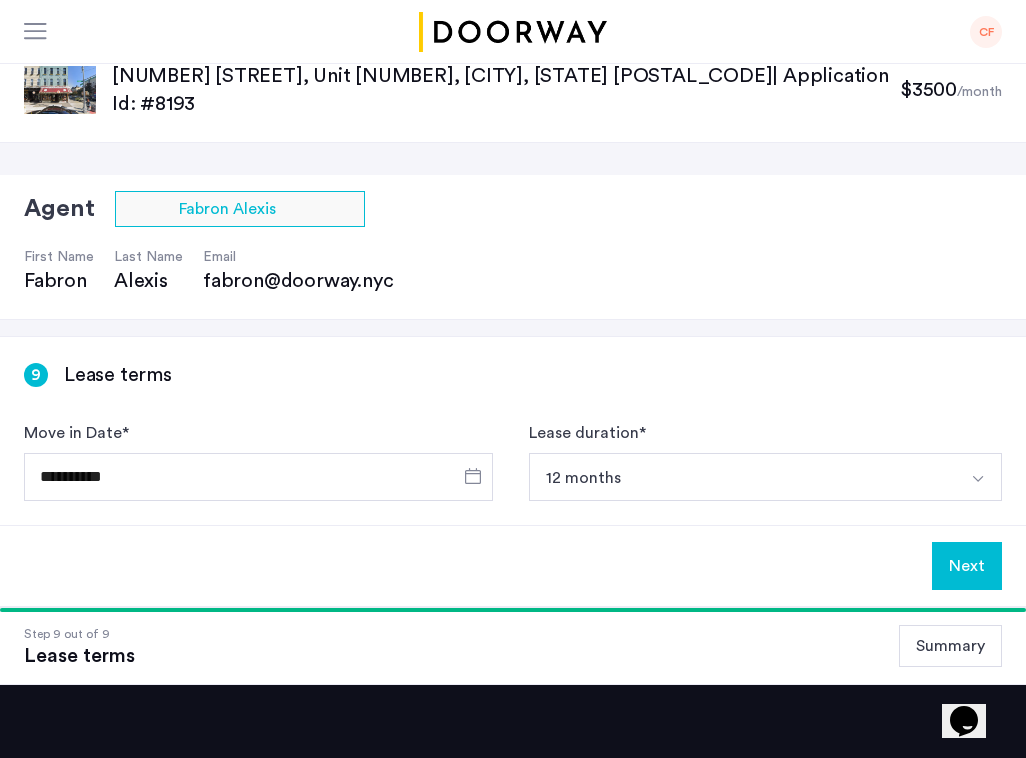 scroll, scrollTop: 34, scrollLeft: 0, axis: vertical 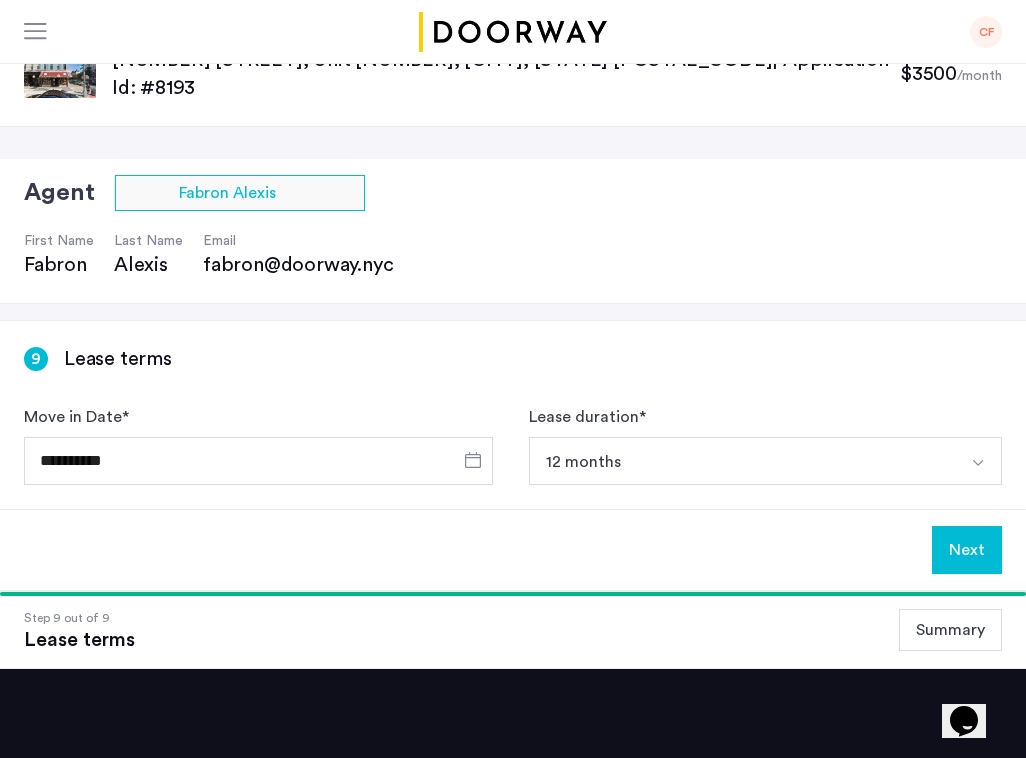 click on "Next" 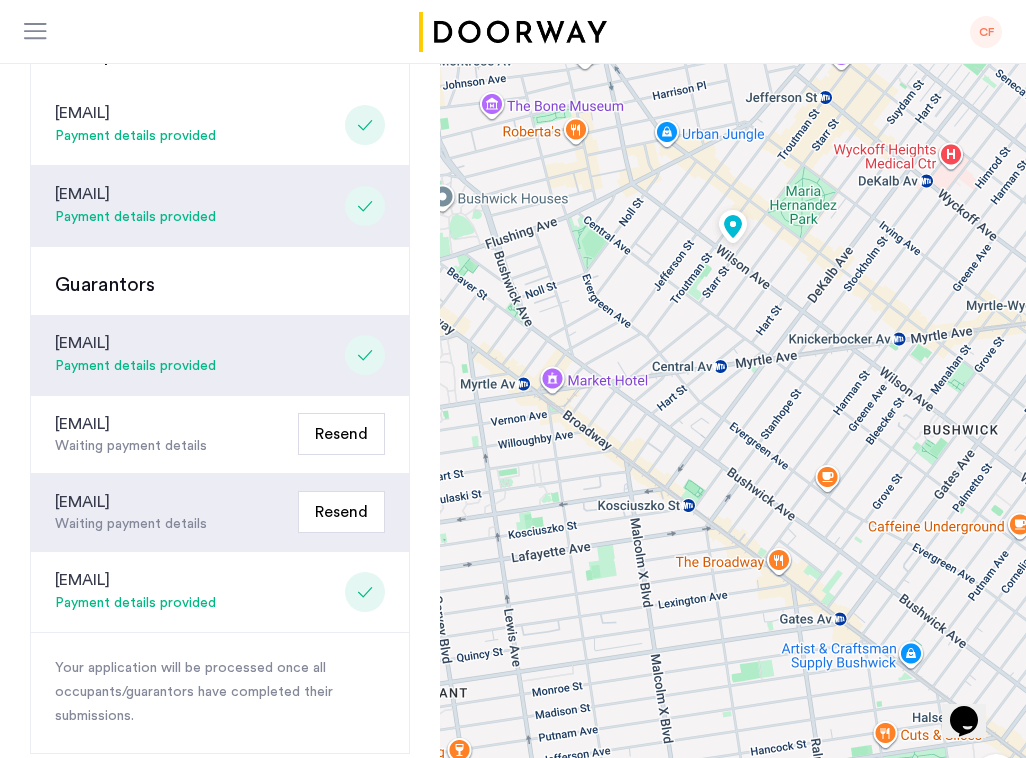 scroll, scrollTop: 455, scrollLeft: 0, axis: vertical 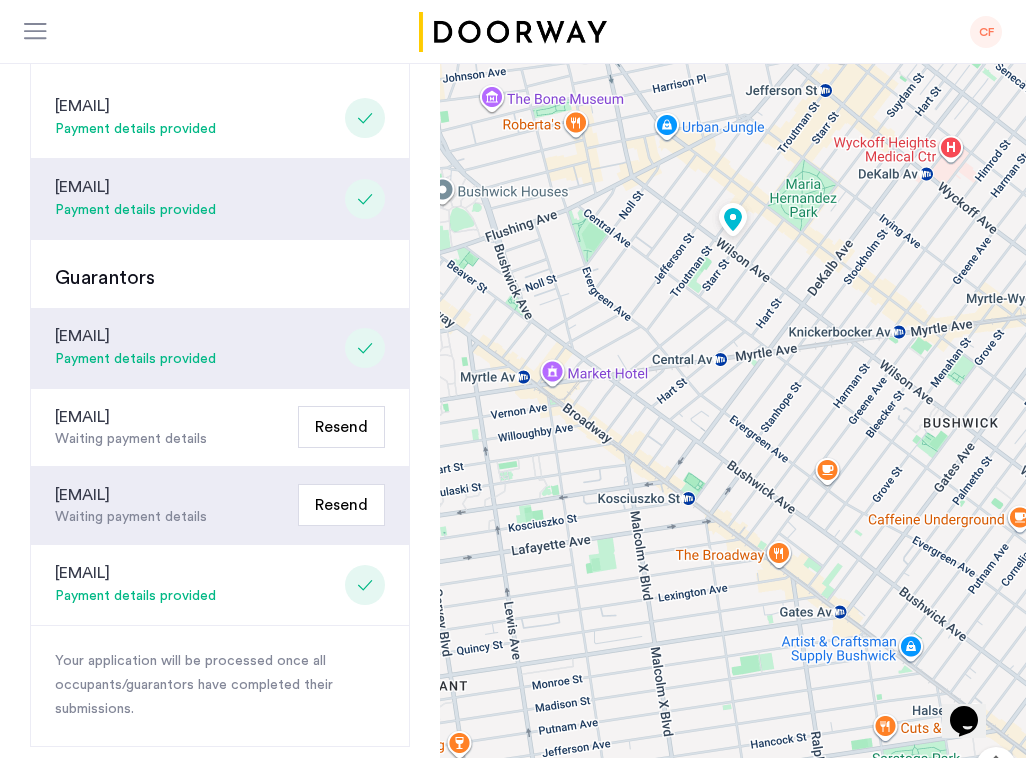 click on "[EMAIL] Waiting payment details Resend" 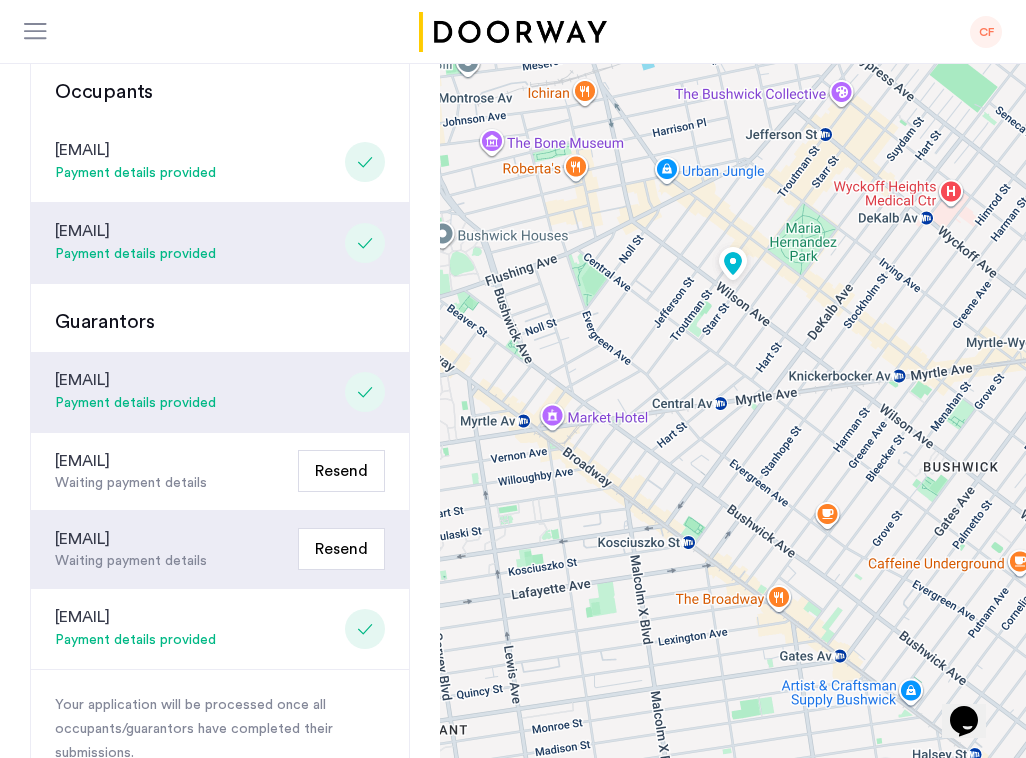 scroll, scrollTop: 381, scrollLeft: 0, axis: vertical 